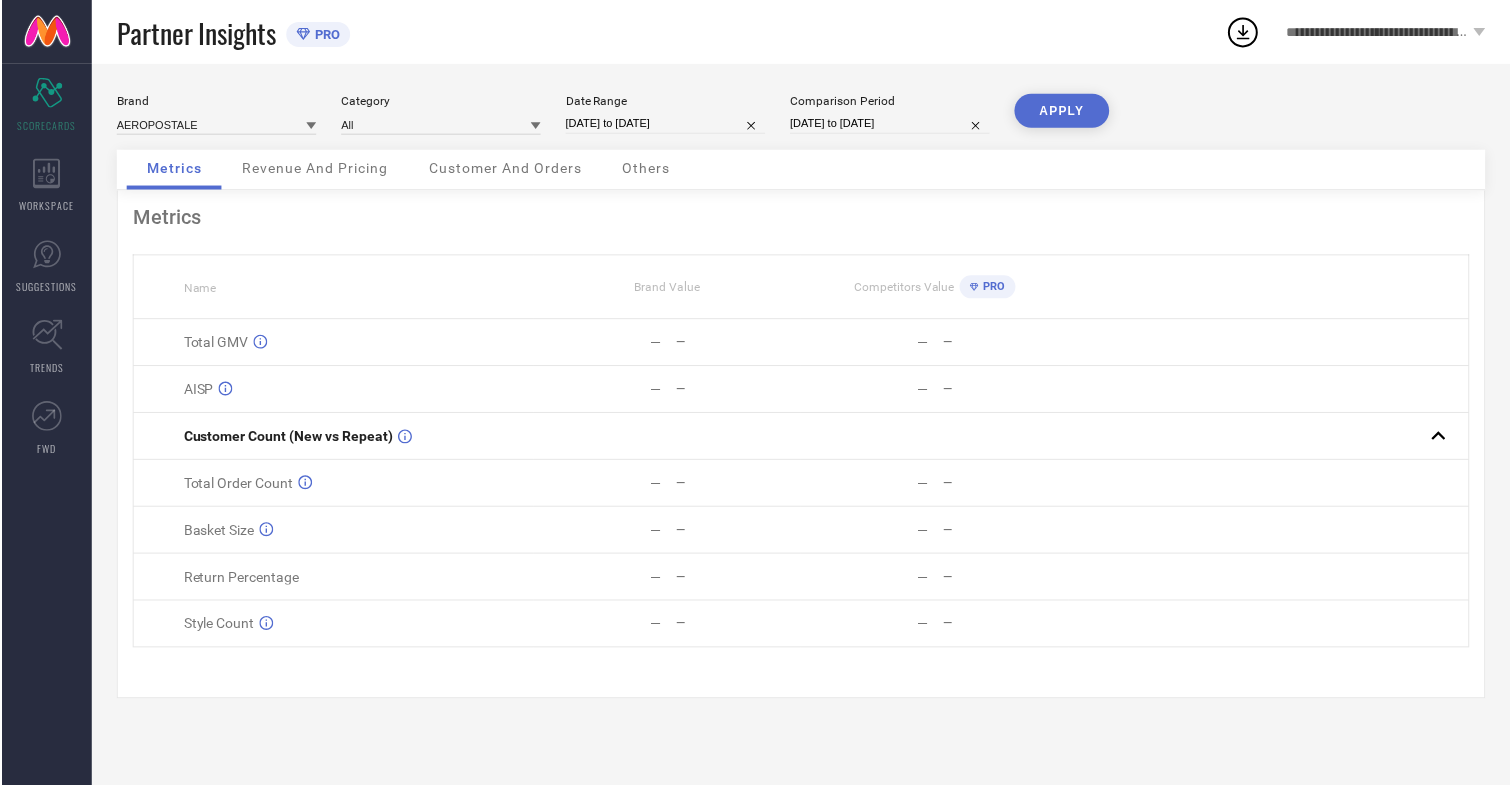 scroll, scrollTop: 0, scrollLeft: 0, axis: both 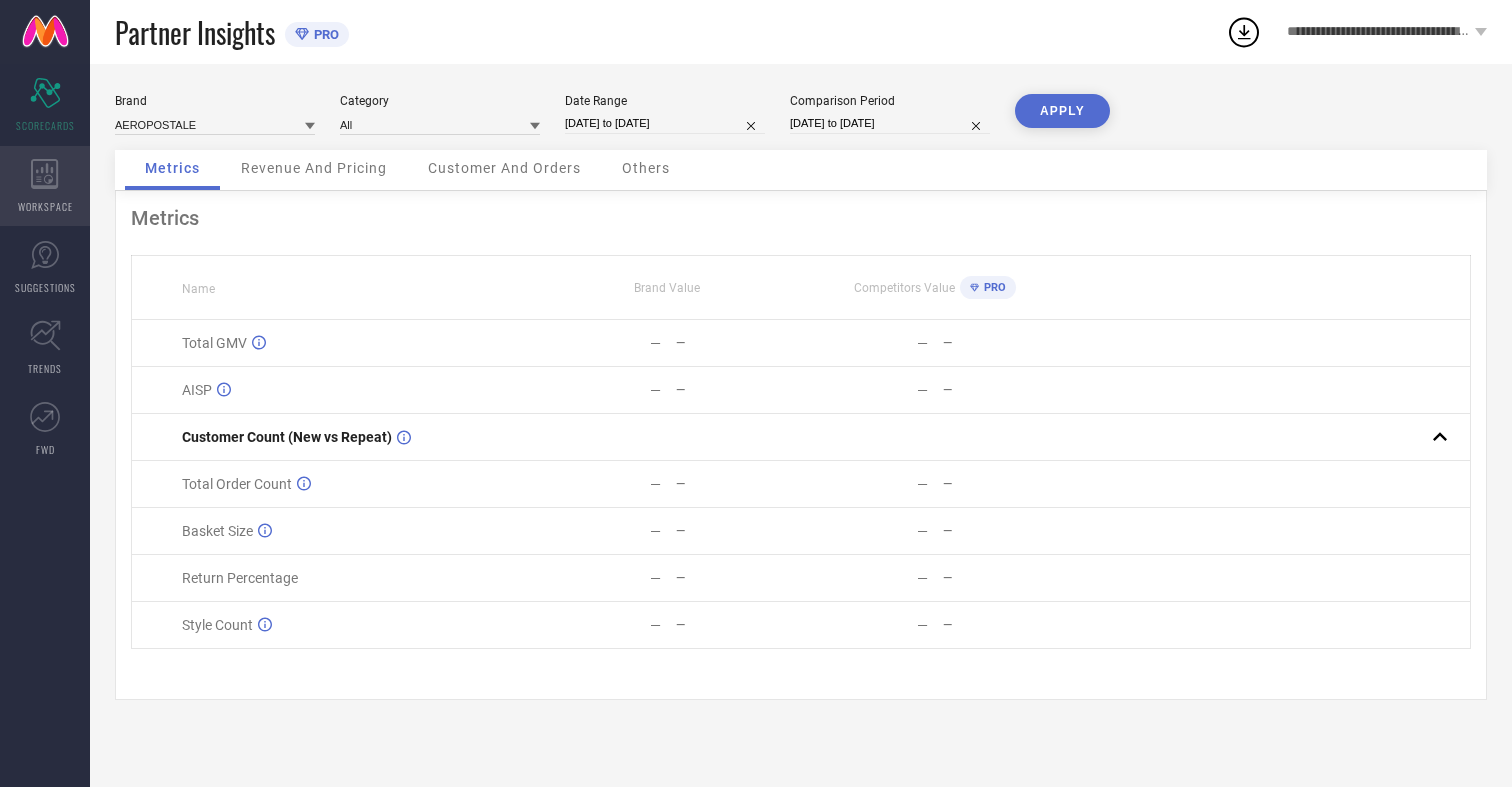 click at bounding box center (44, 174) 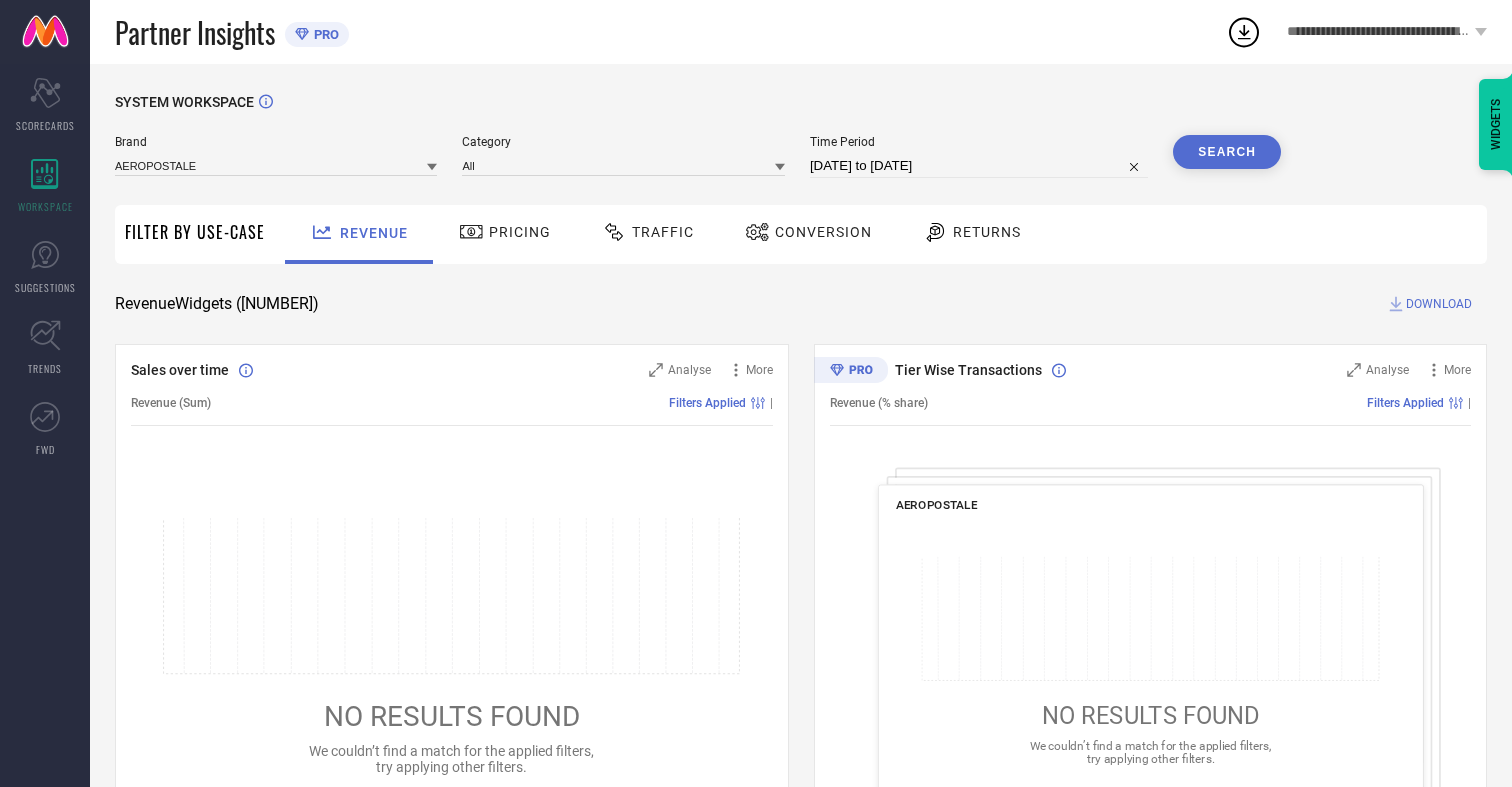 click on "Conversion" at bounding box center (520, 232) 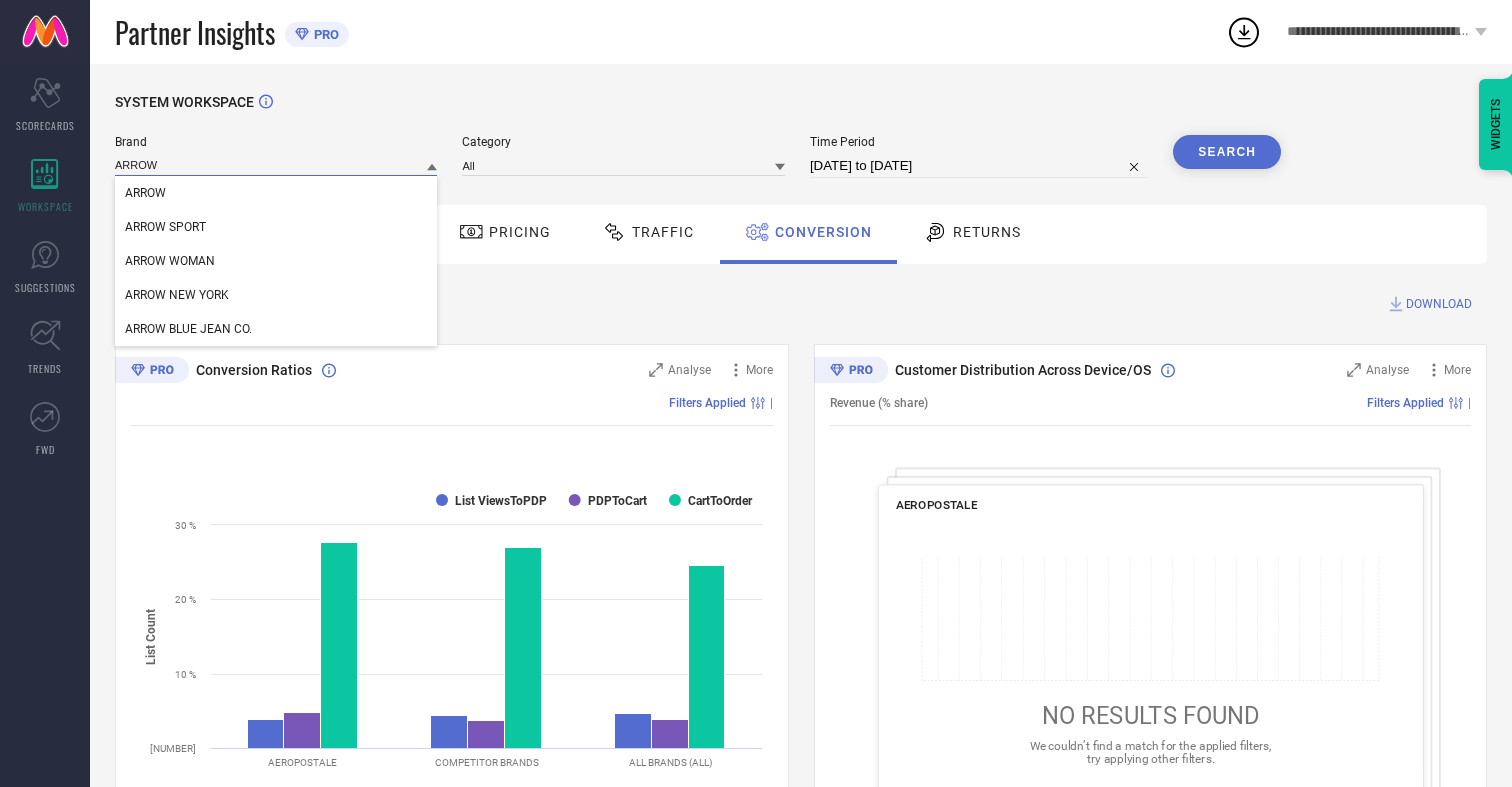 type on "ARROW" 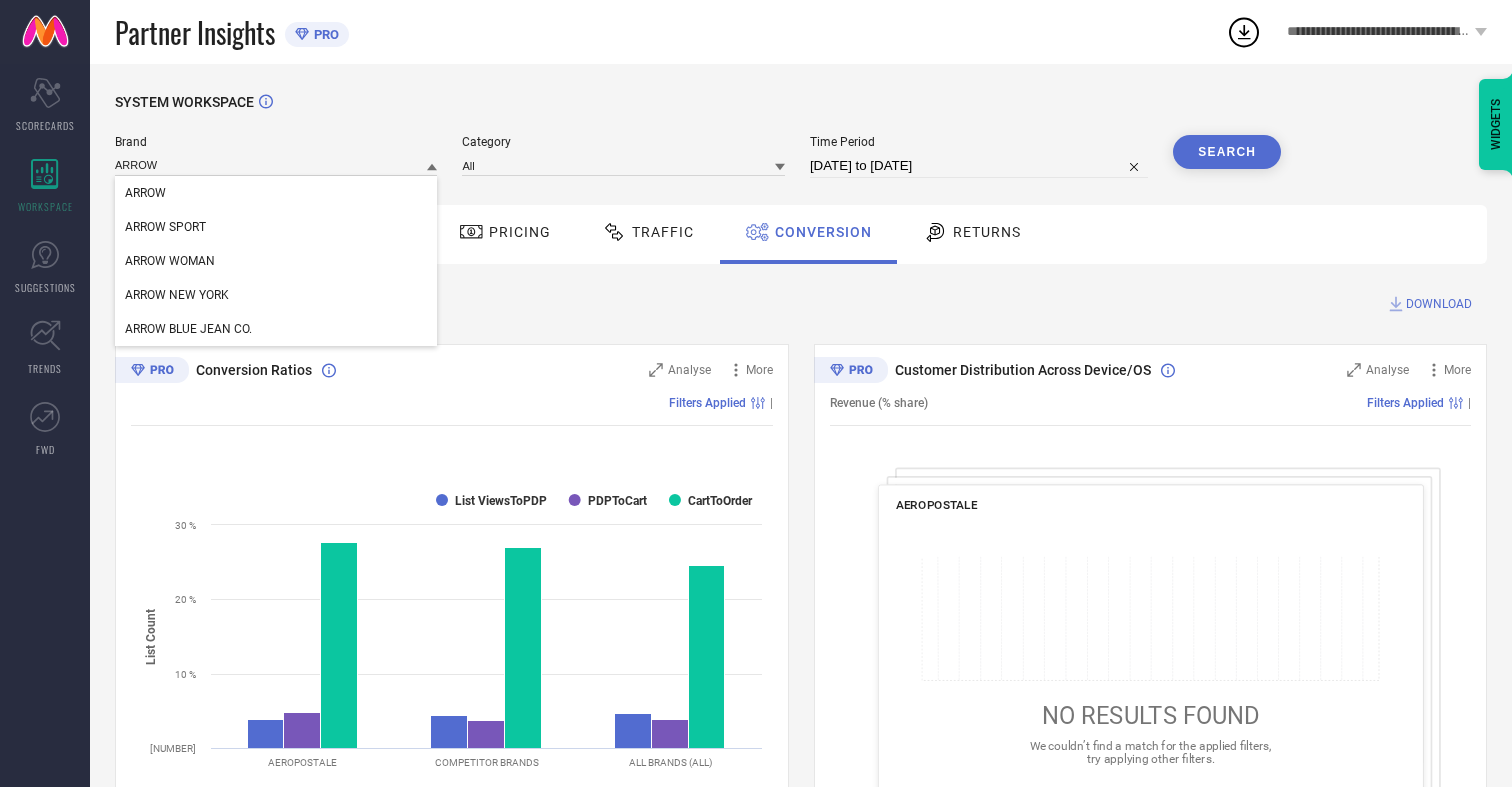 click on "ARROW" at bounding box center (145, 193) 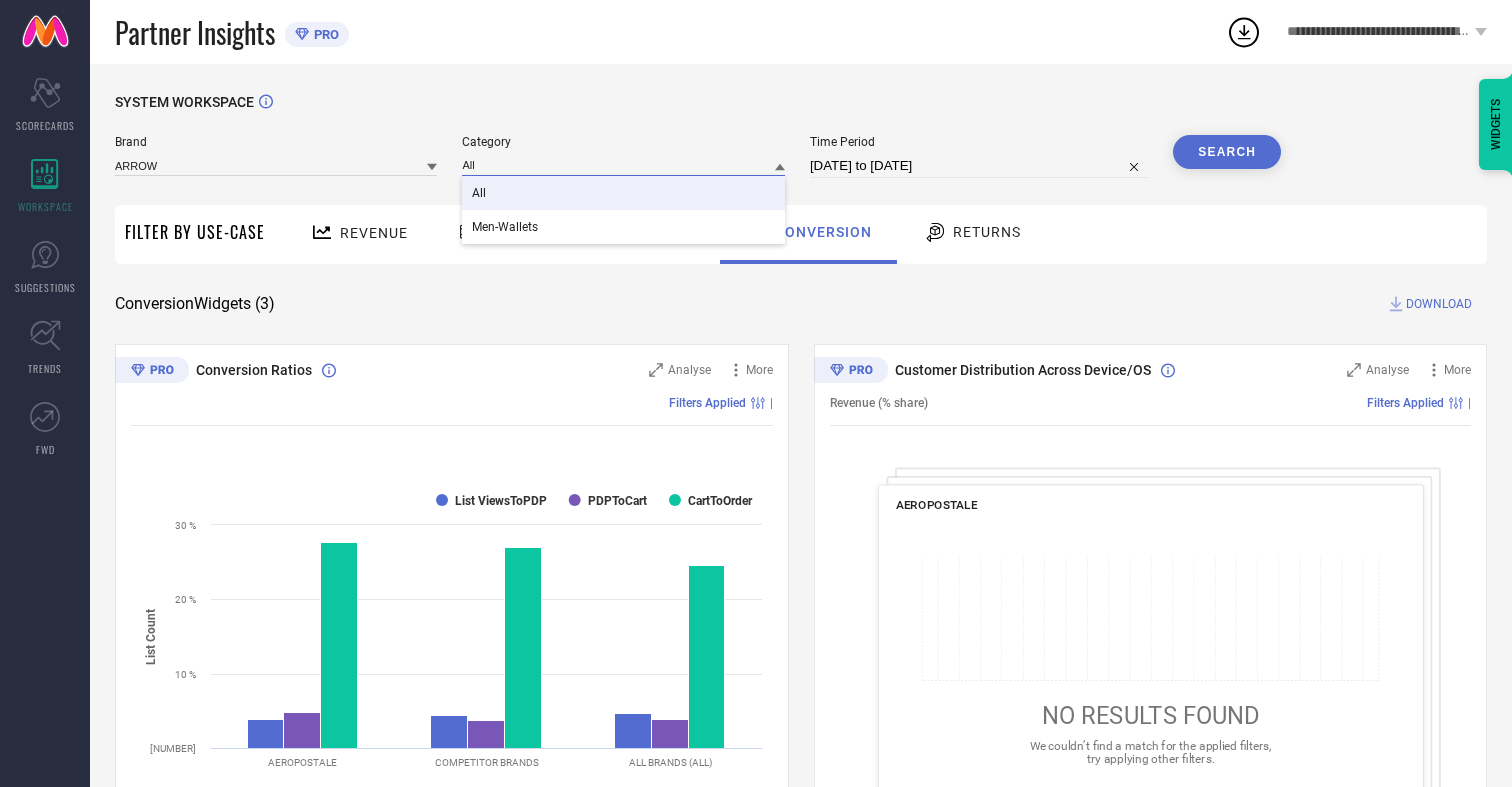 type on "All" 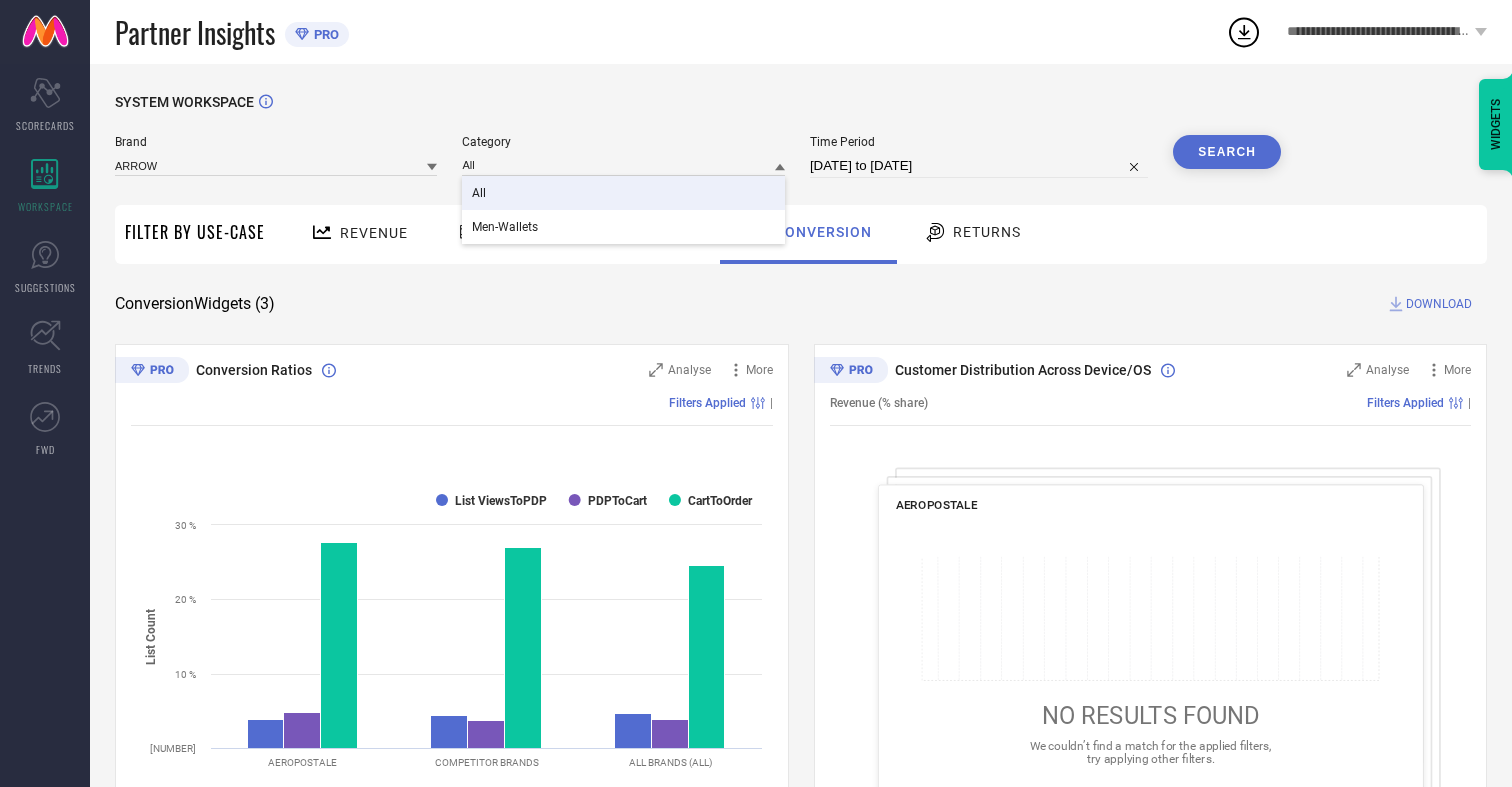 click on "All" at bounding box center [479, 193] 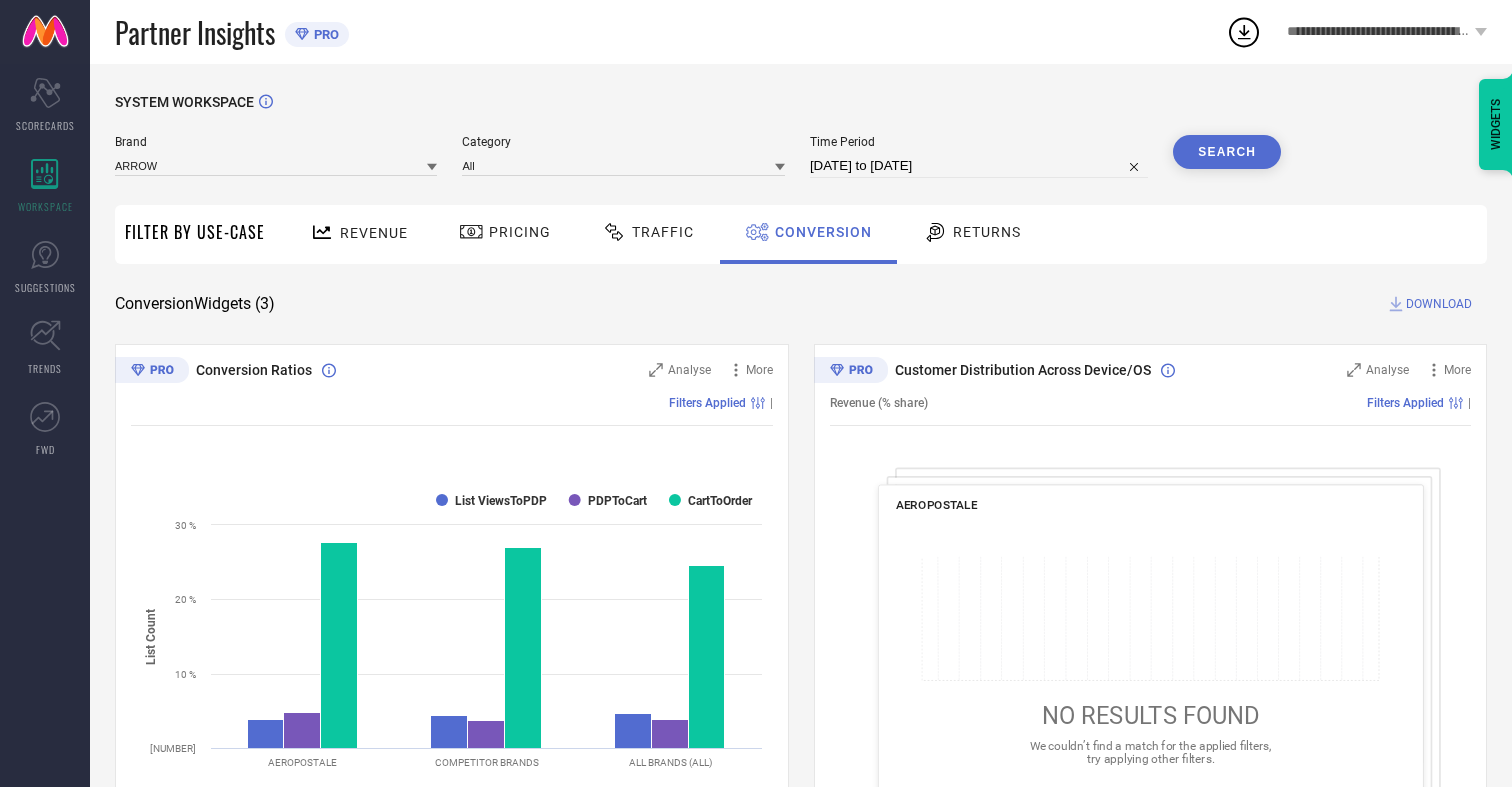 click on "[DATE] to [DATE]" at bounding box center [979, 166] 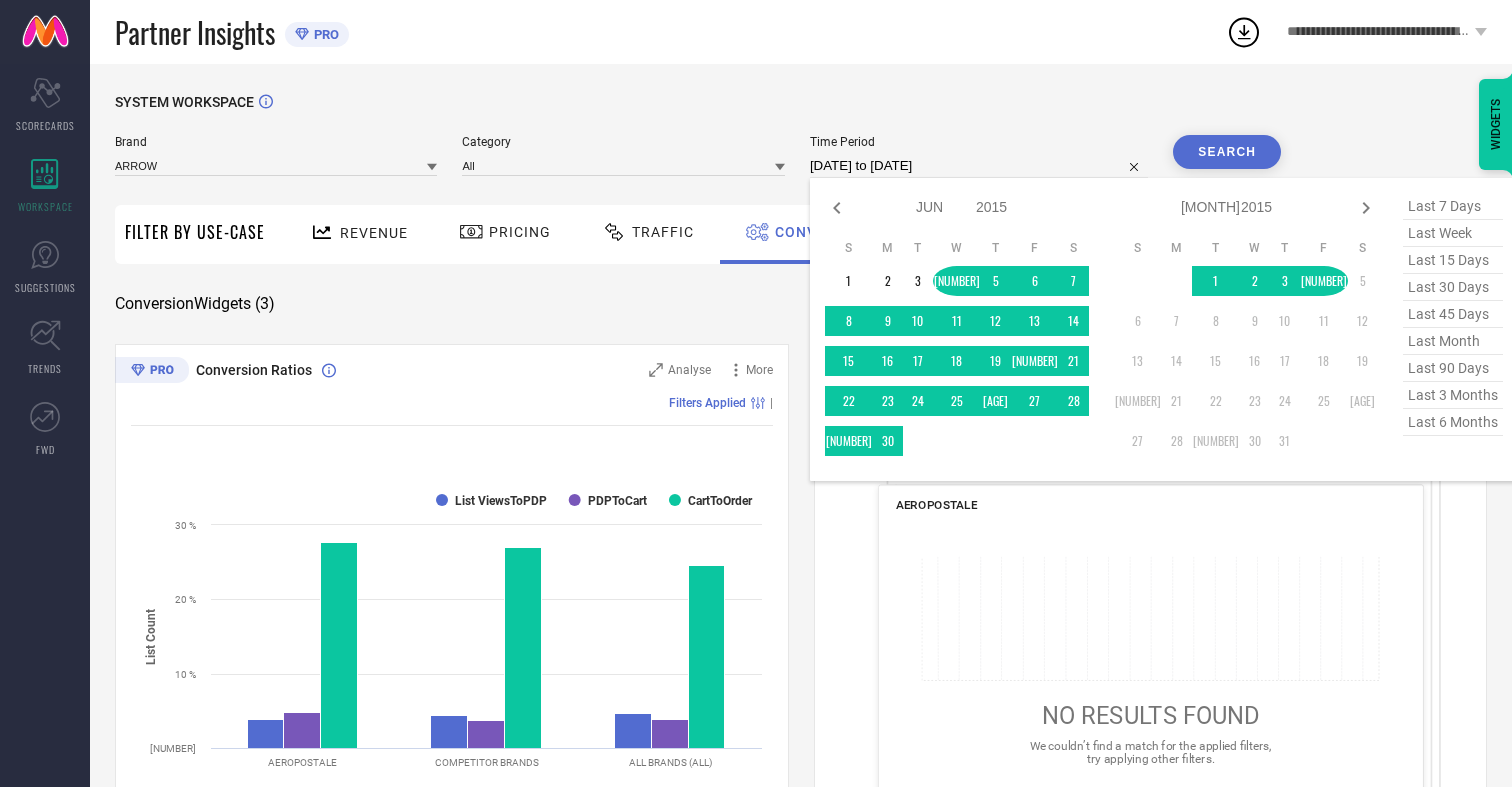 click on "[NUMBER]" at bounding box center (1324, 281) 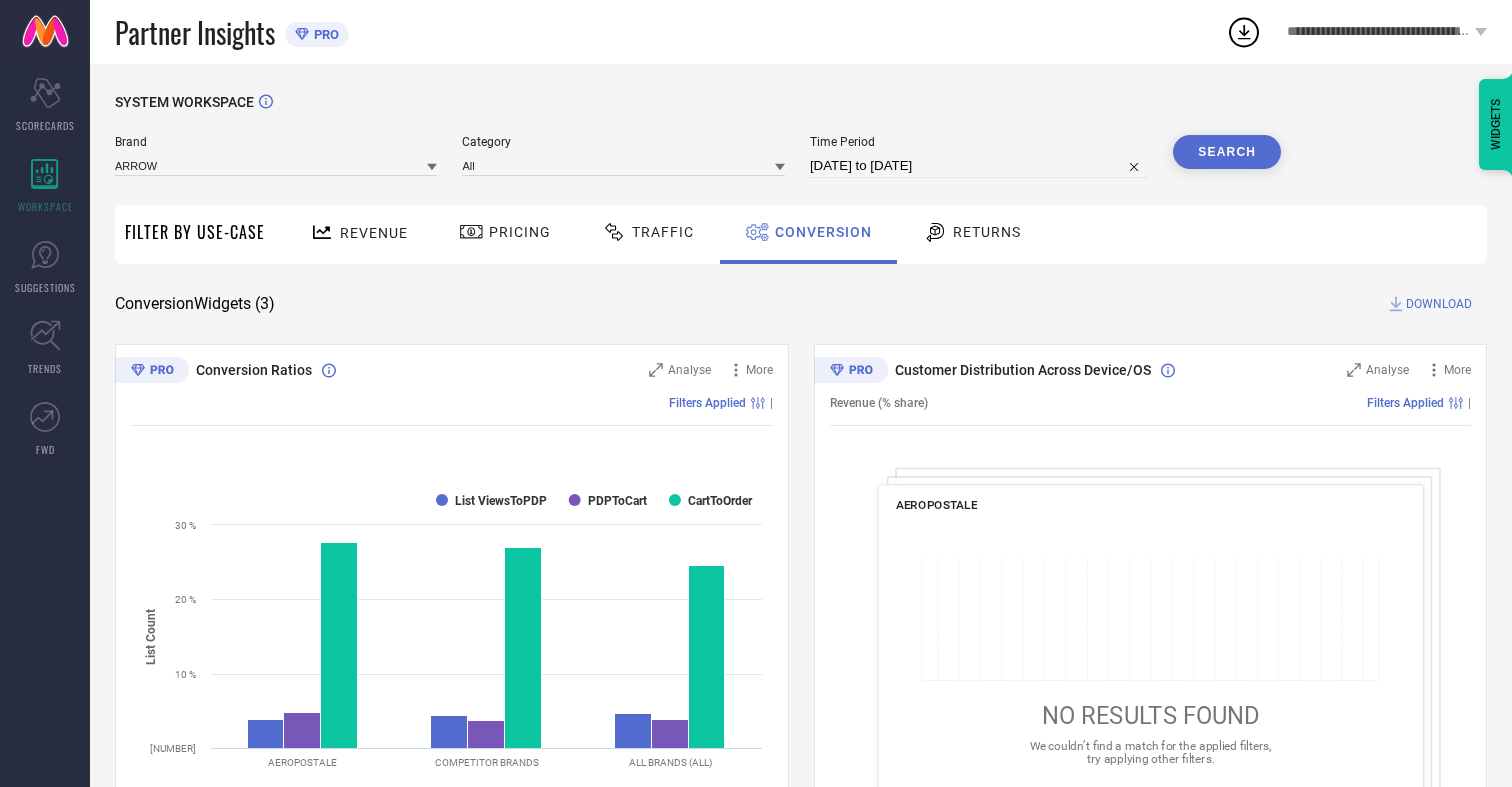 click on "Search" at bounding box center [1227, 152] 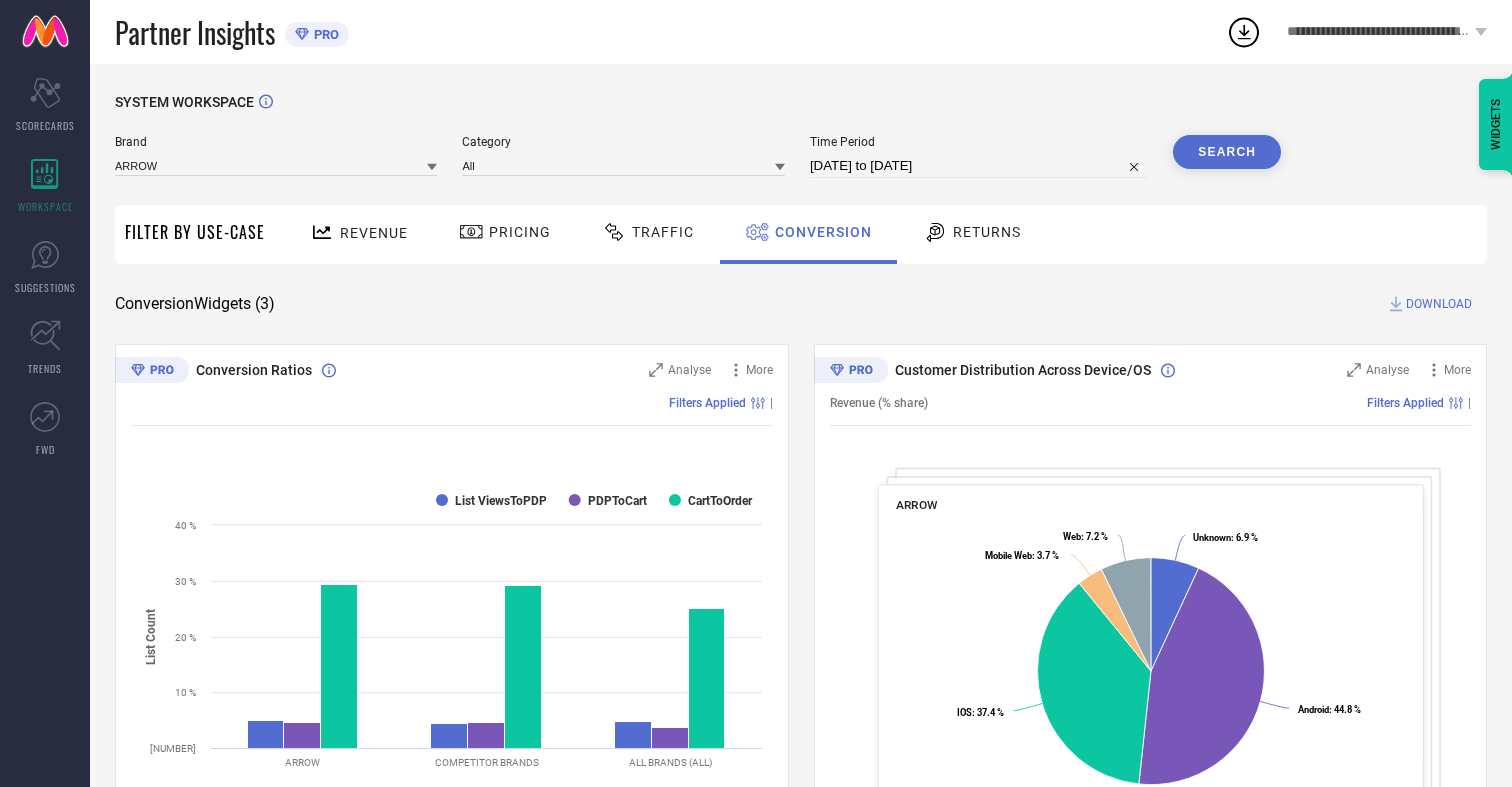 click on "DOWNLOAD" at bounding box center (1439, 304) 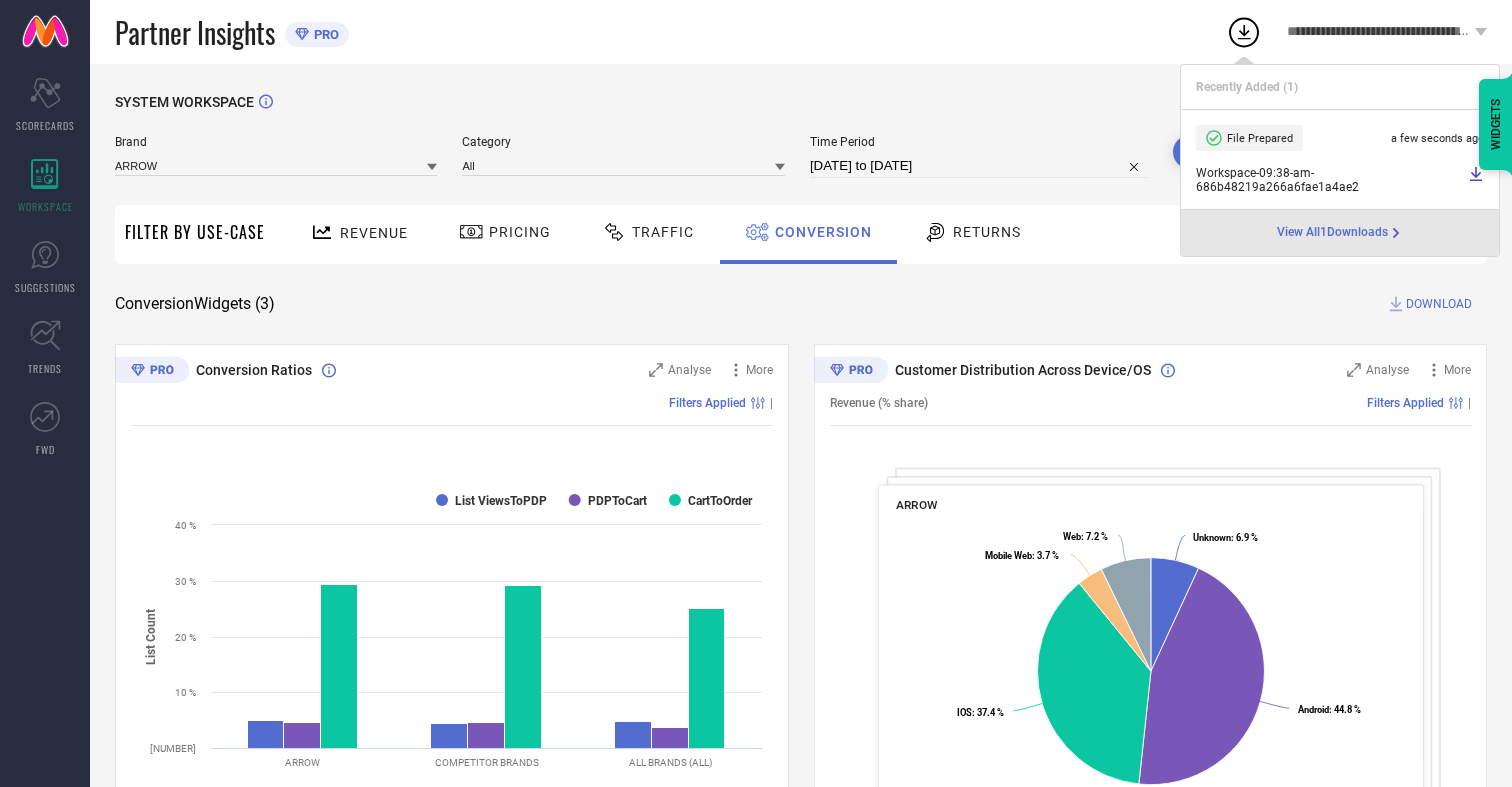 click on "Conversion" at bounding box center (823, 232) 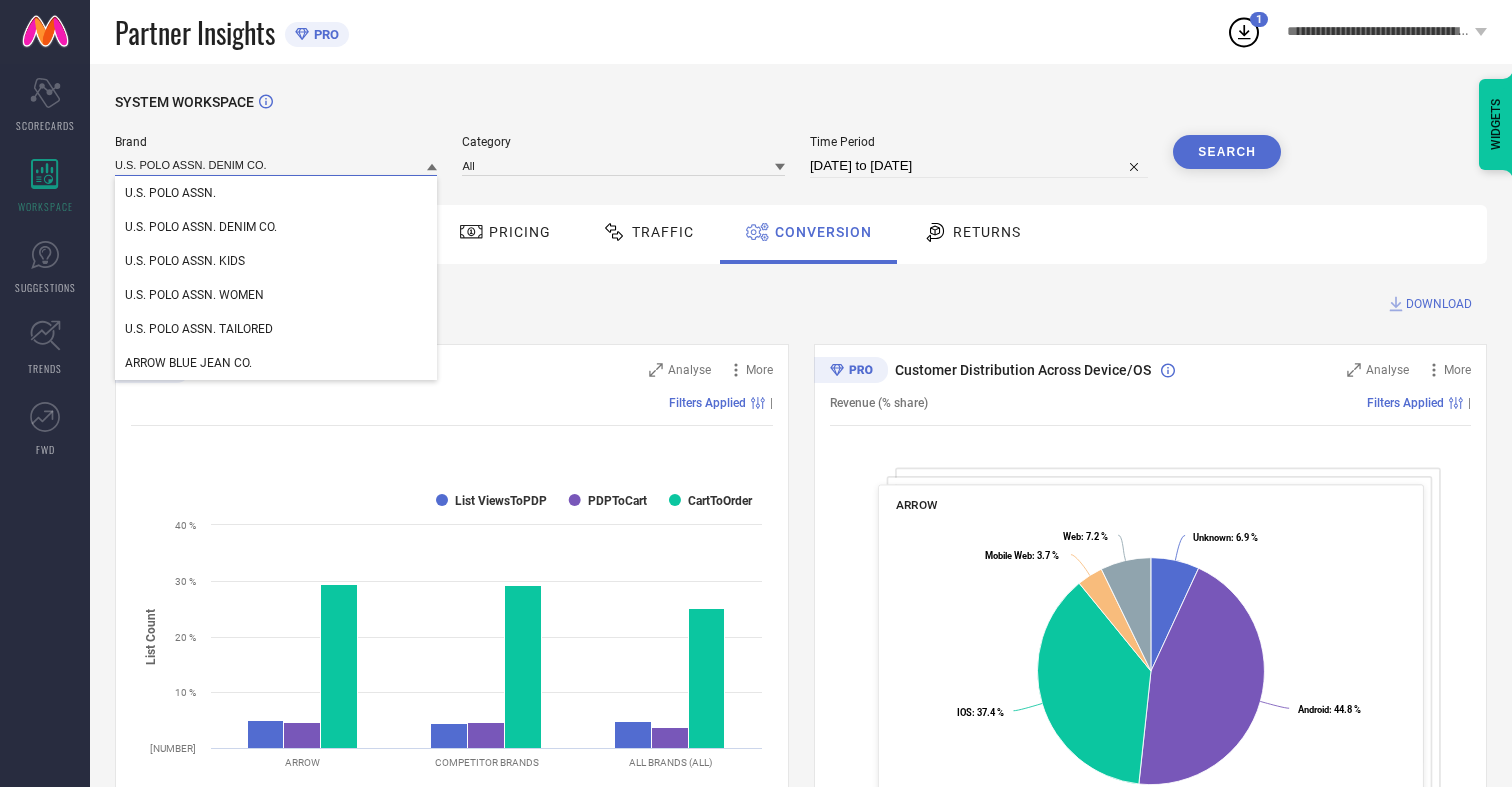 type on "U.S. POLO ASSN. DENIM CO." 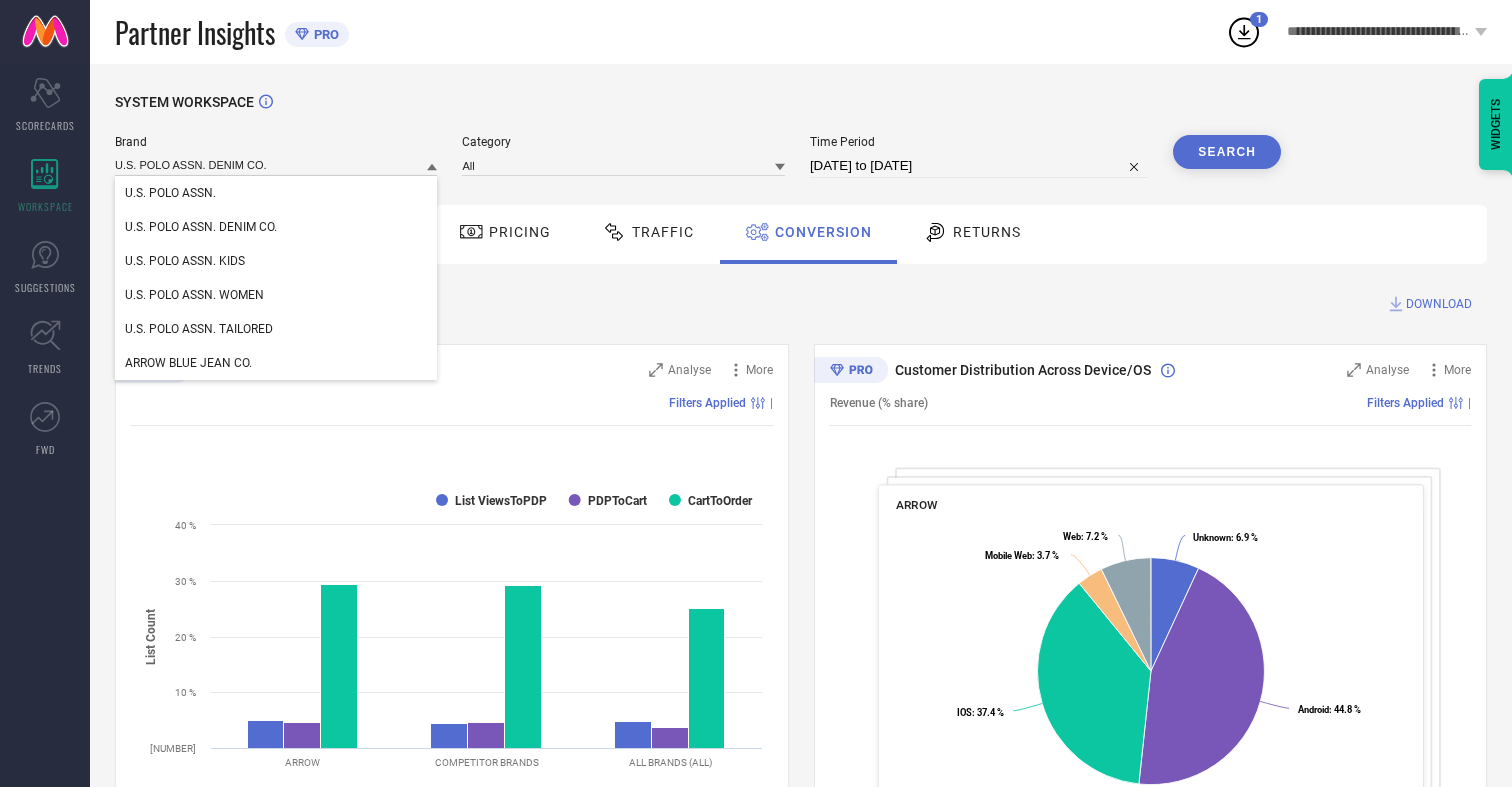 click on "U.S. POLO ASSN. DENIM CO." at bounding box center (201, 227) 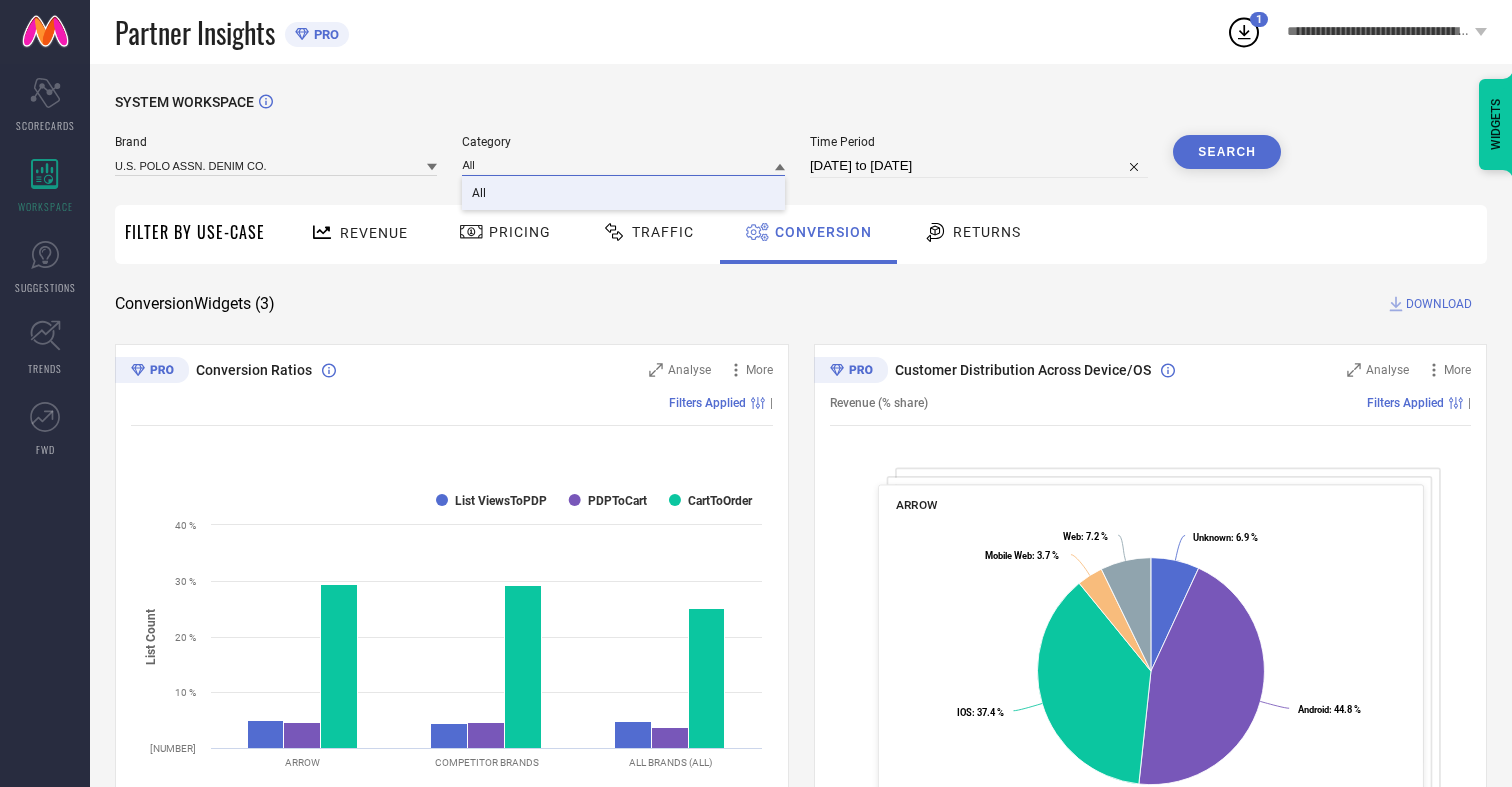 type on "All" 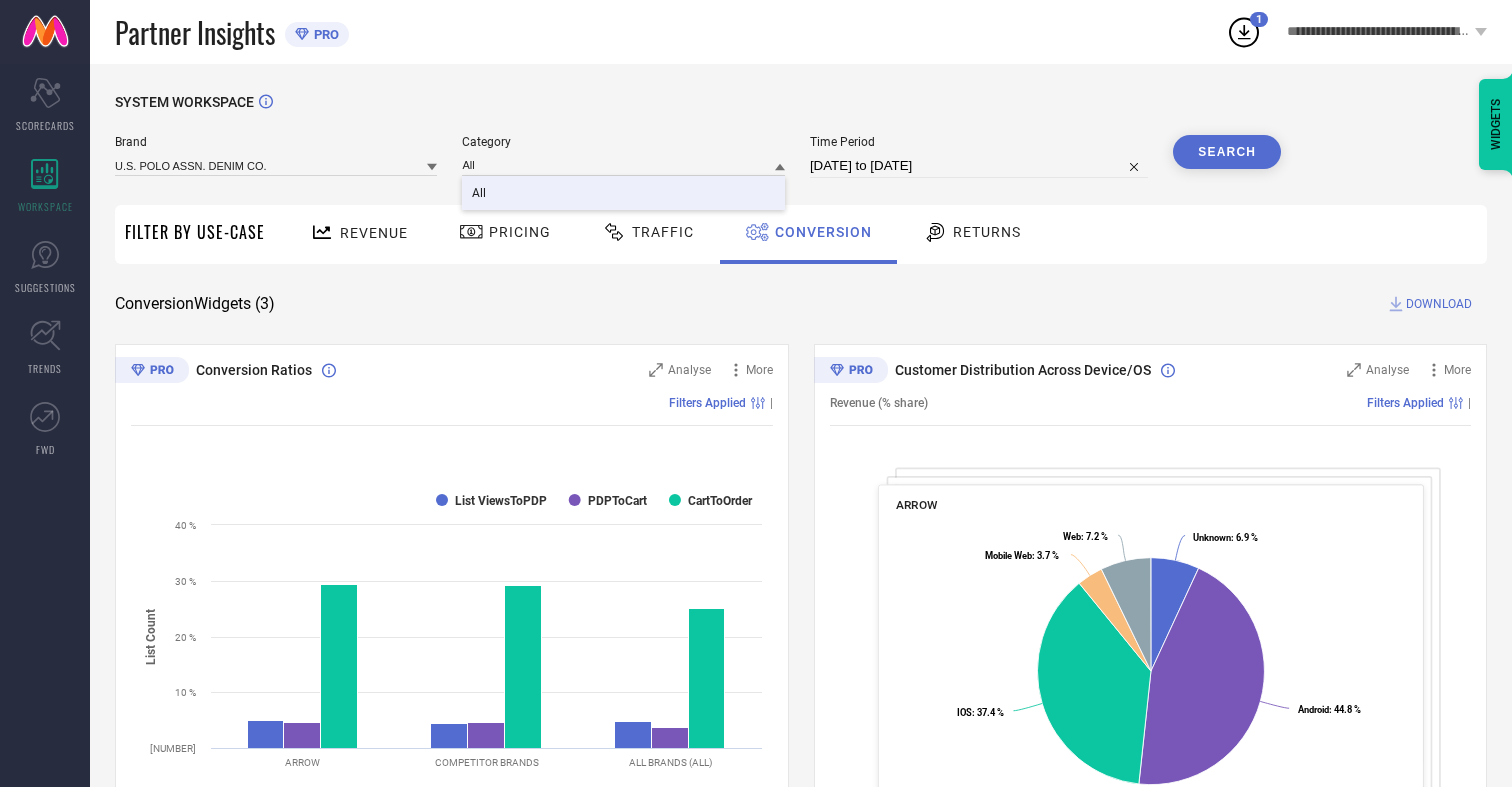 click on "All" at bounding box center [479, 193] 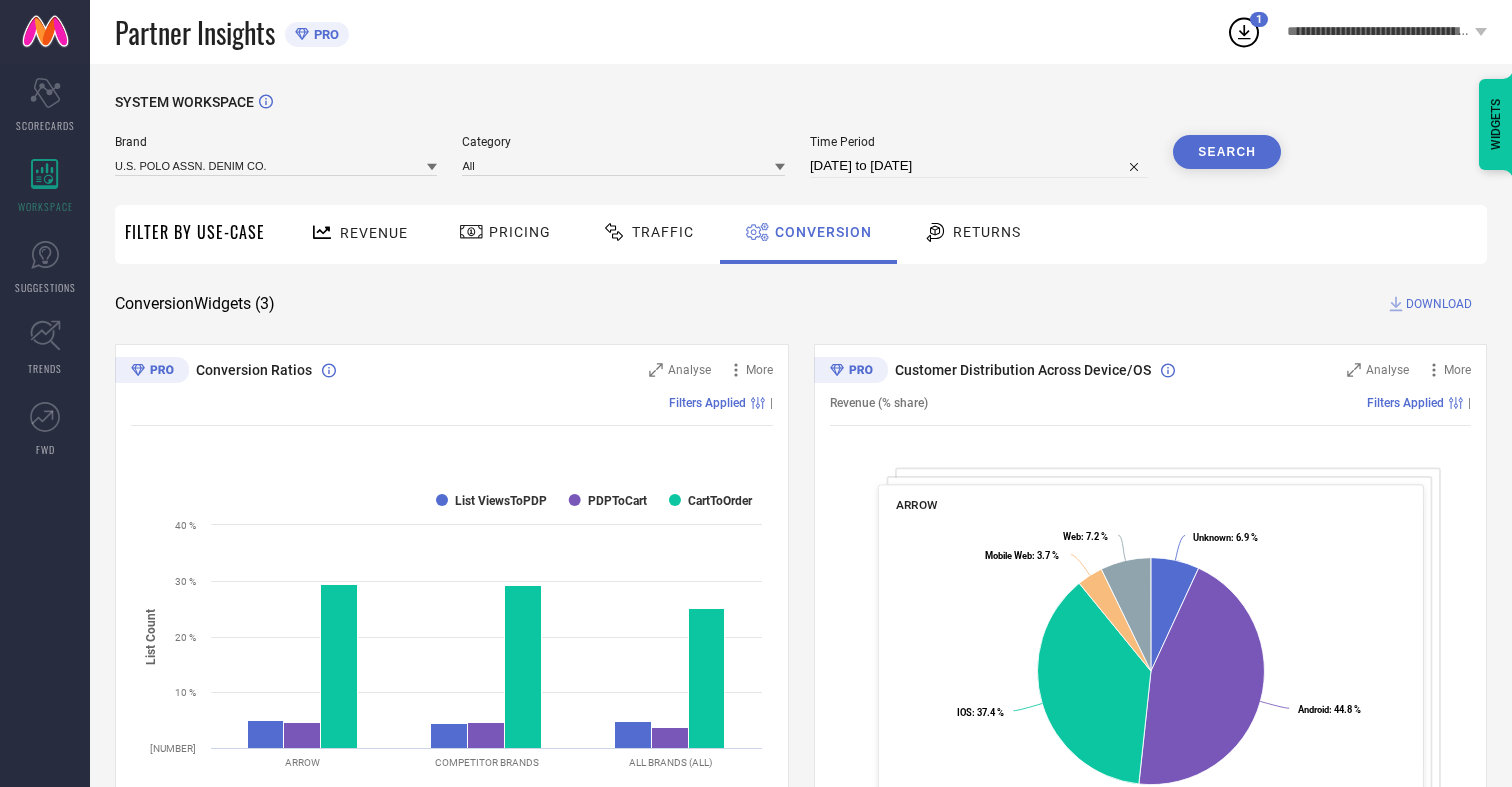 click on "Search" at bounding box center [1227, 152] 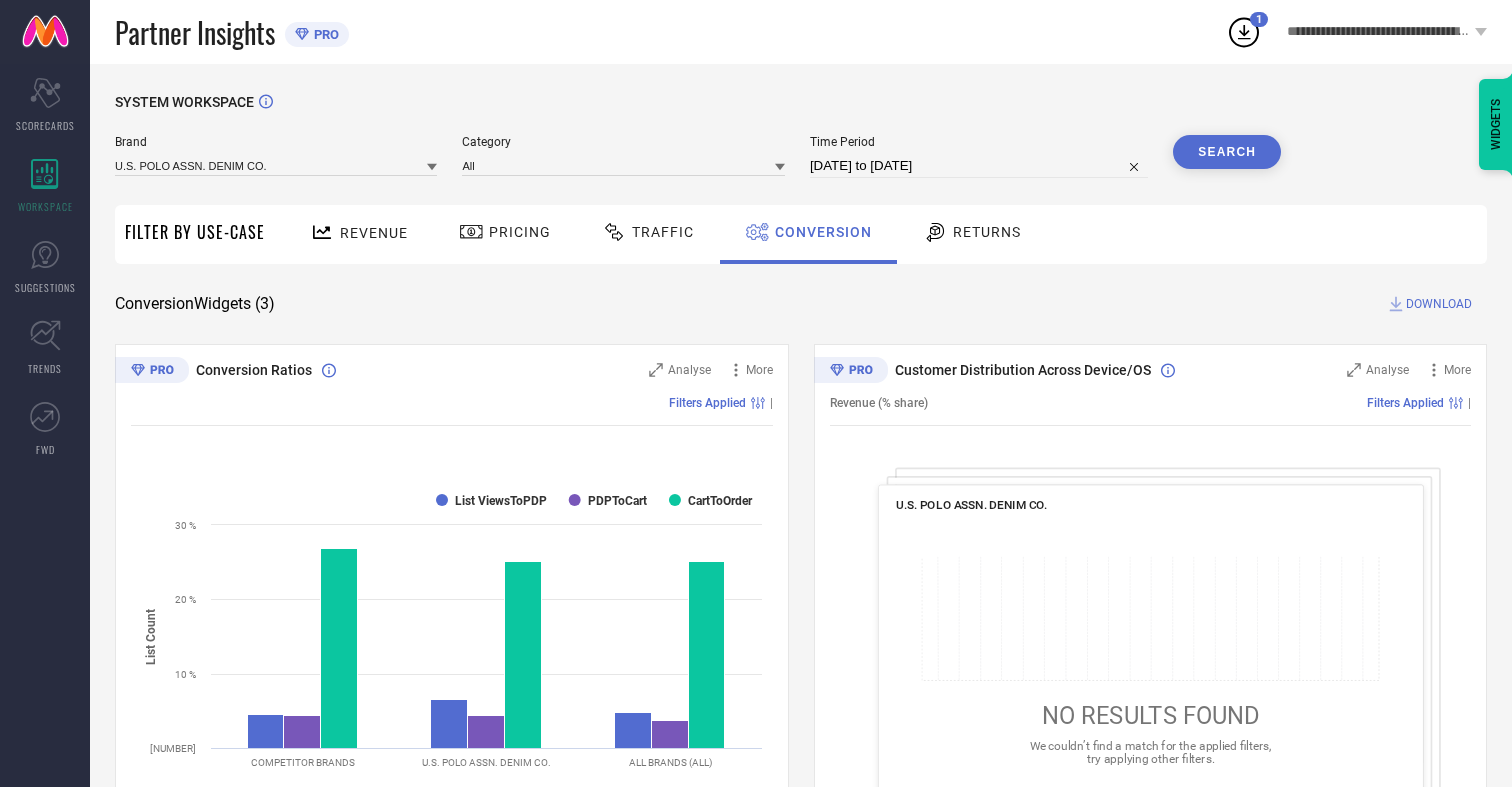 click on "DOWNLOAD" at bounding box center [1439, 304] 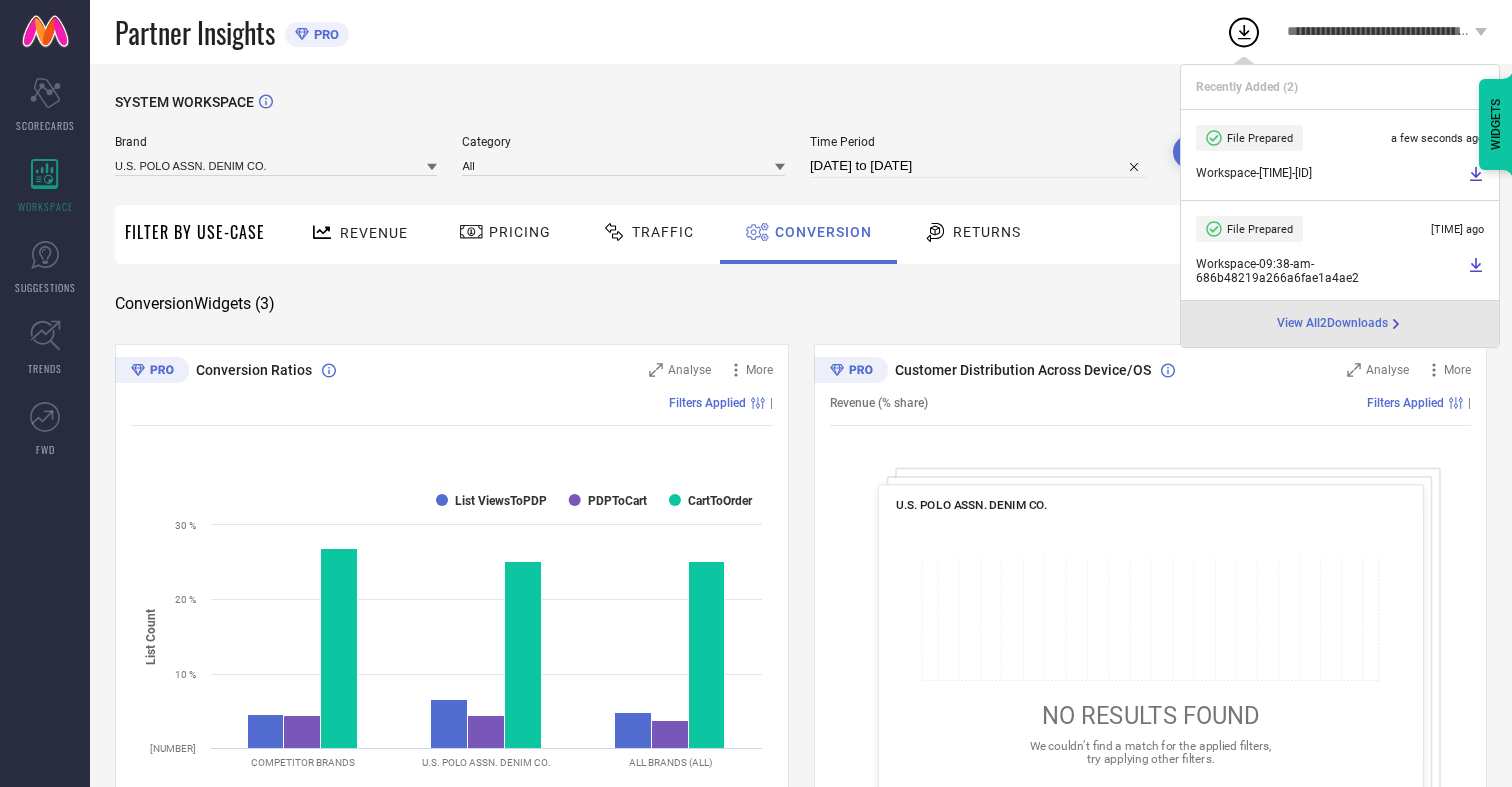 click on "Conversion" at bounding box center [823, 232] 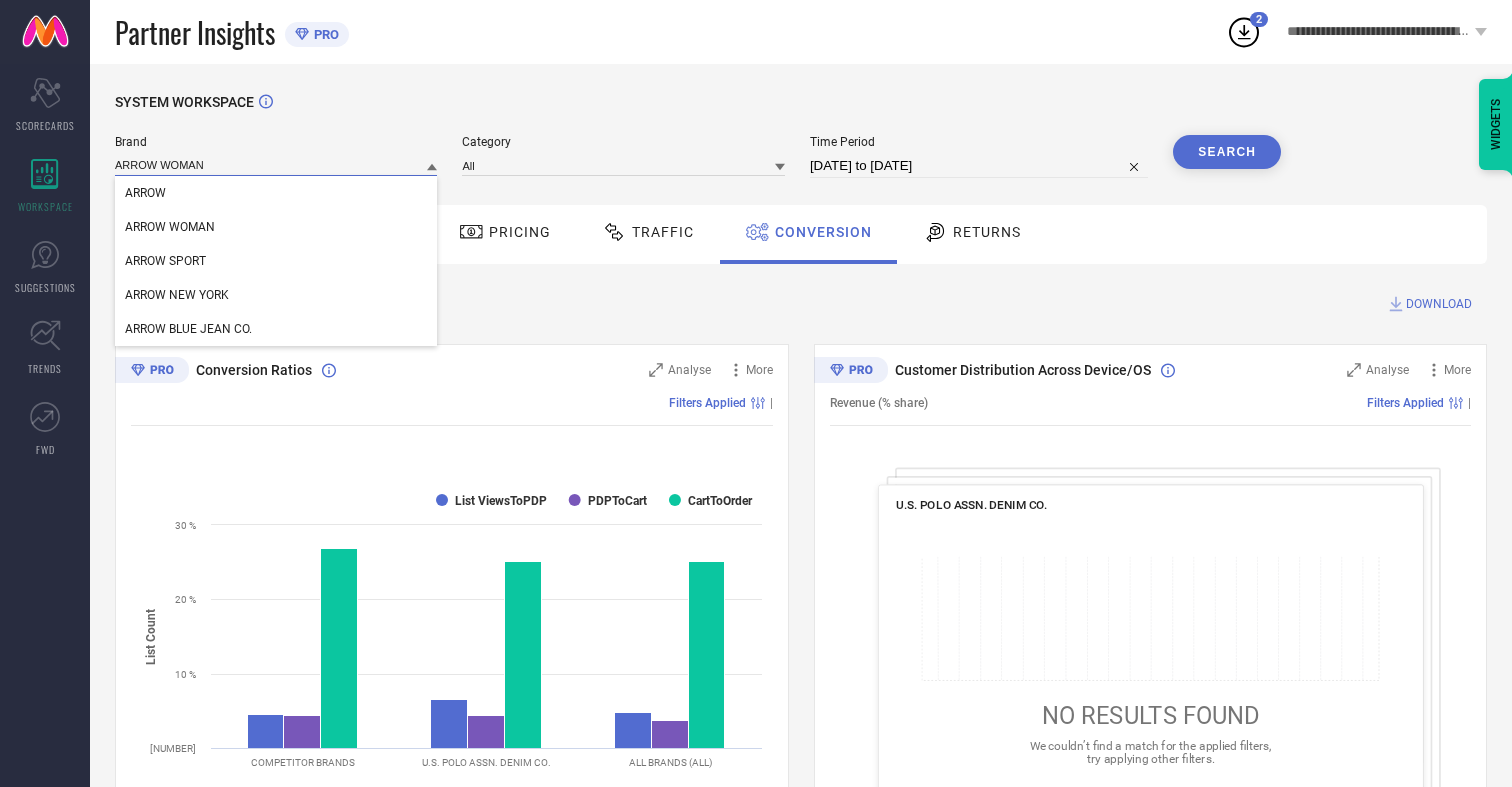 type on "ARROW WOMAN" 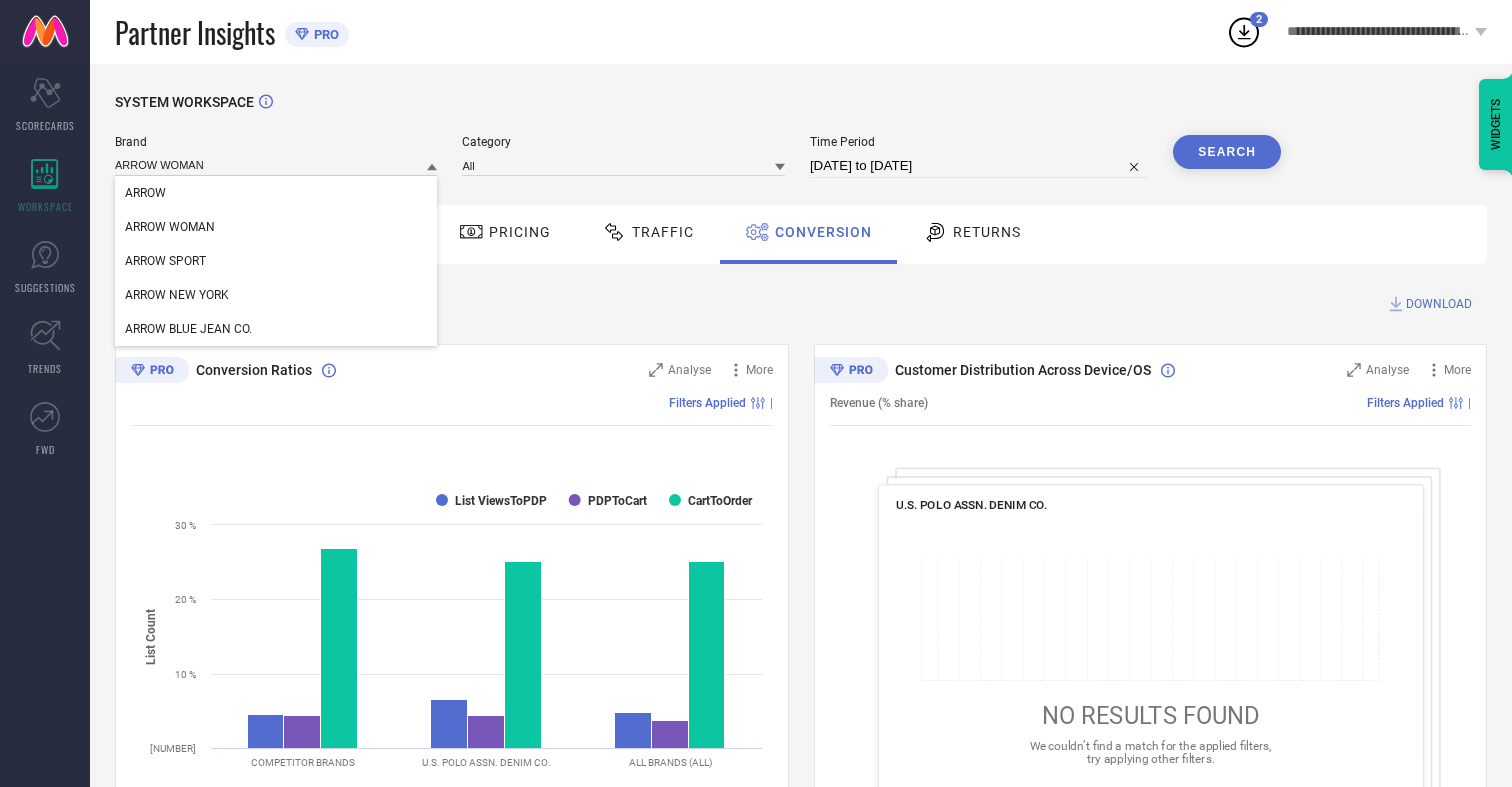 click on "ARROW WOMAN" at bounding box center [170, 227] 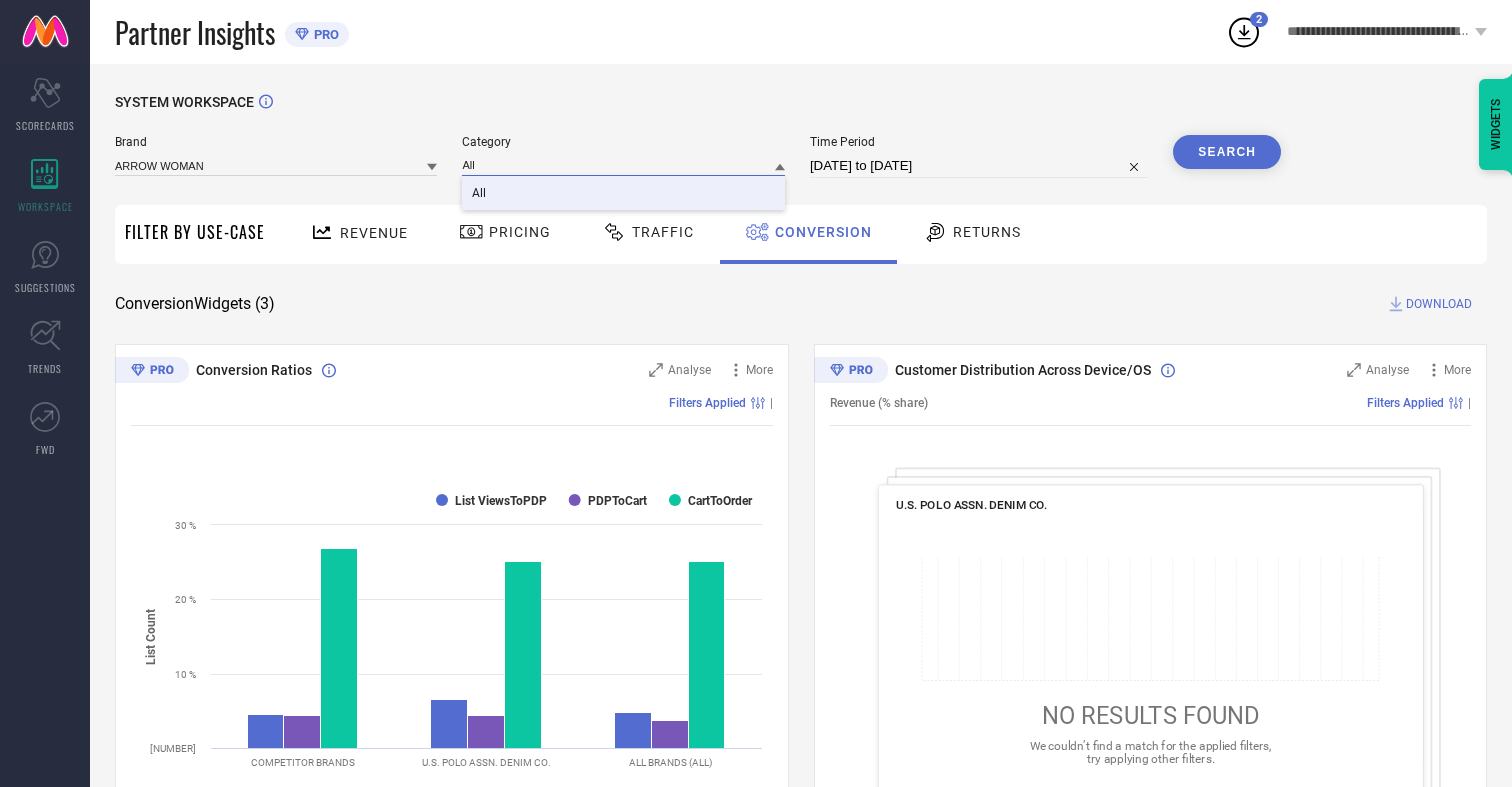 type on "All" 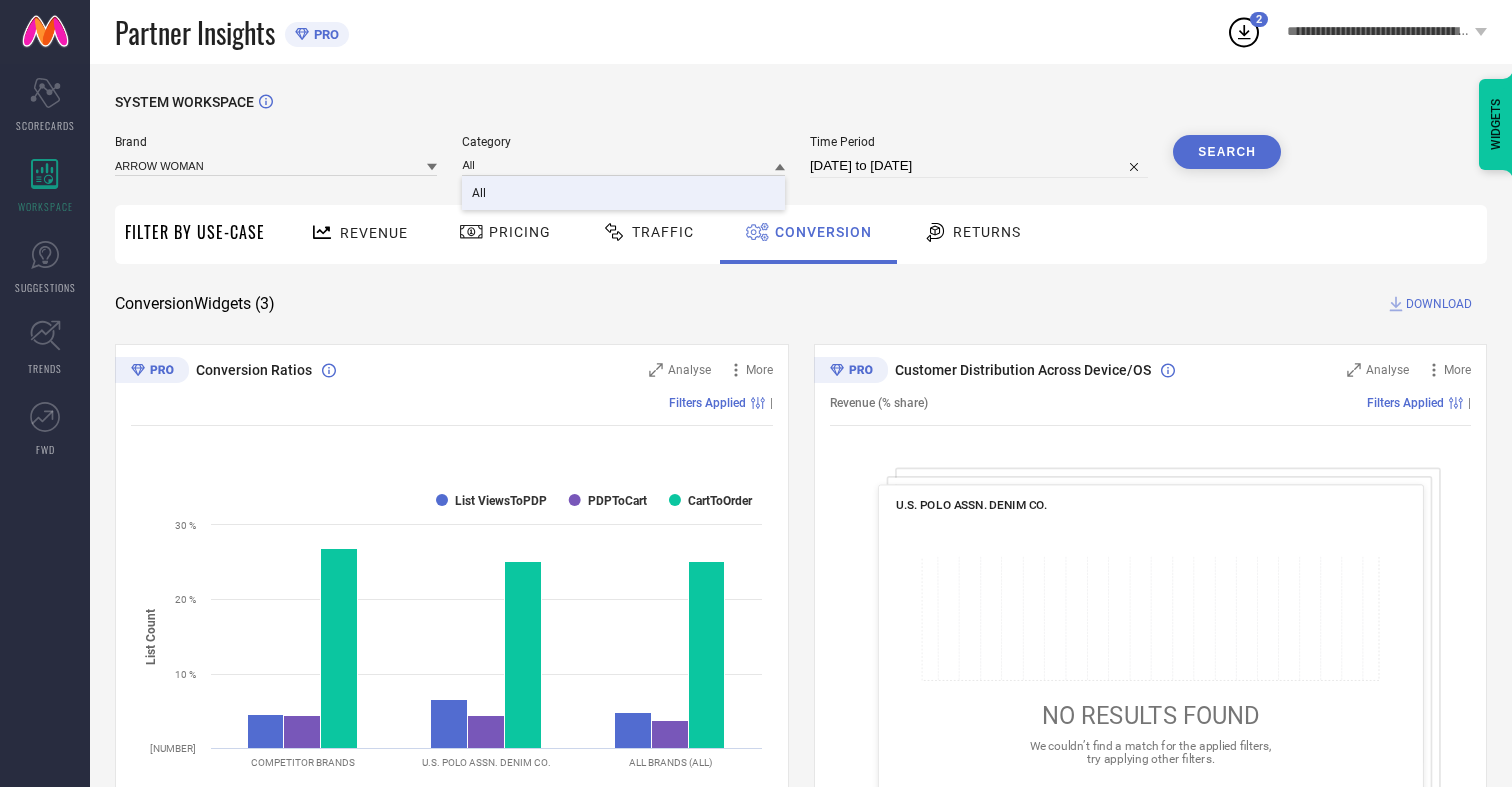 click on "All" at bounding box center (479, 193) 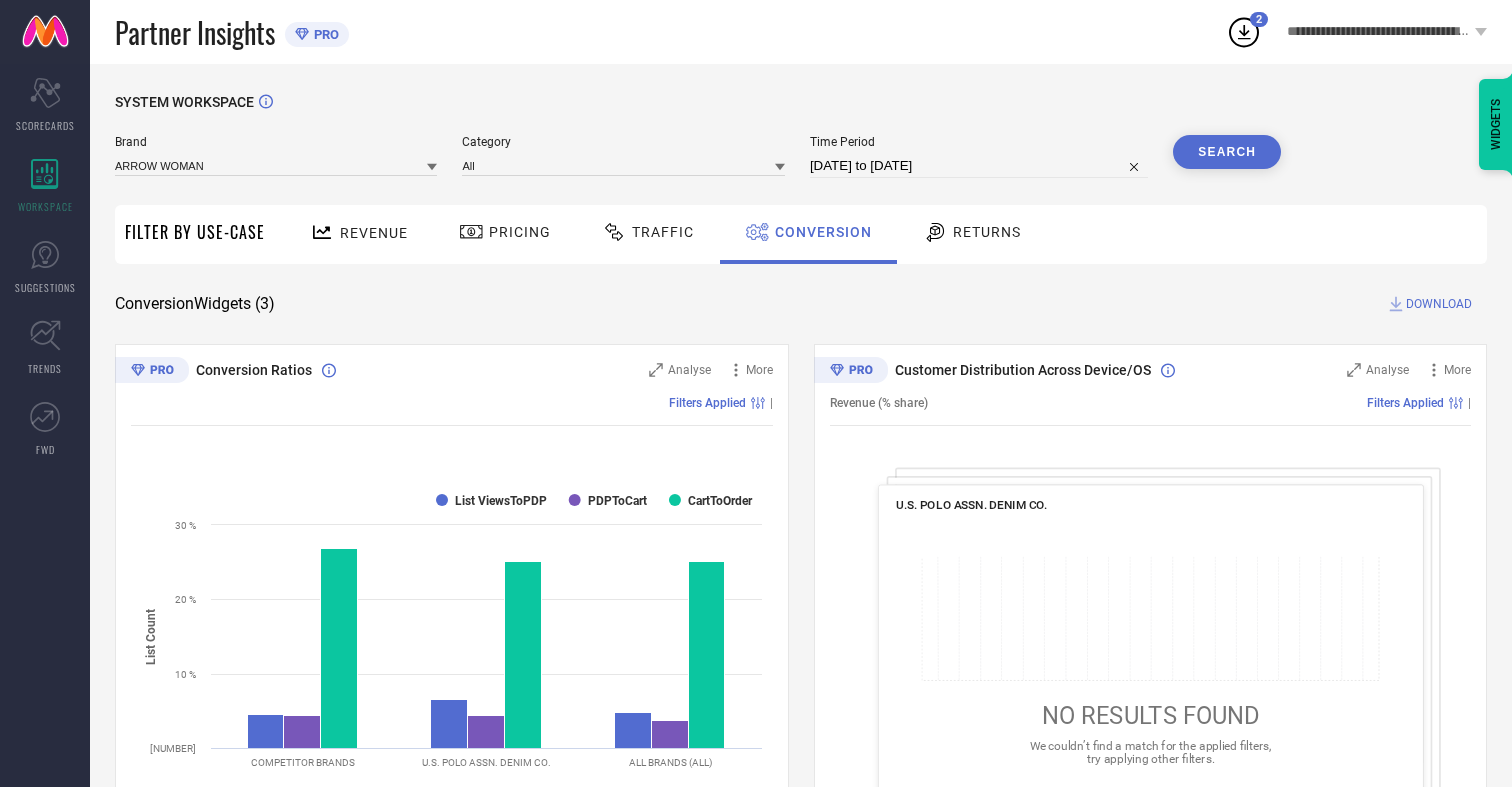 click on "Search" at bounding box center (1227, 152) 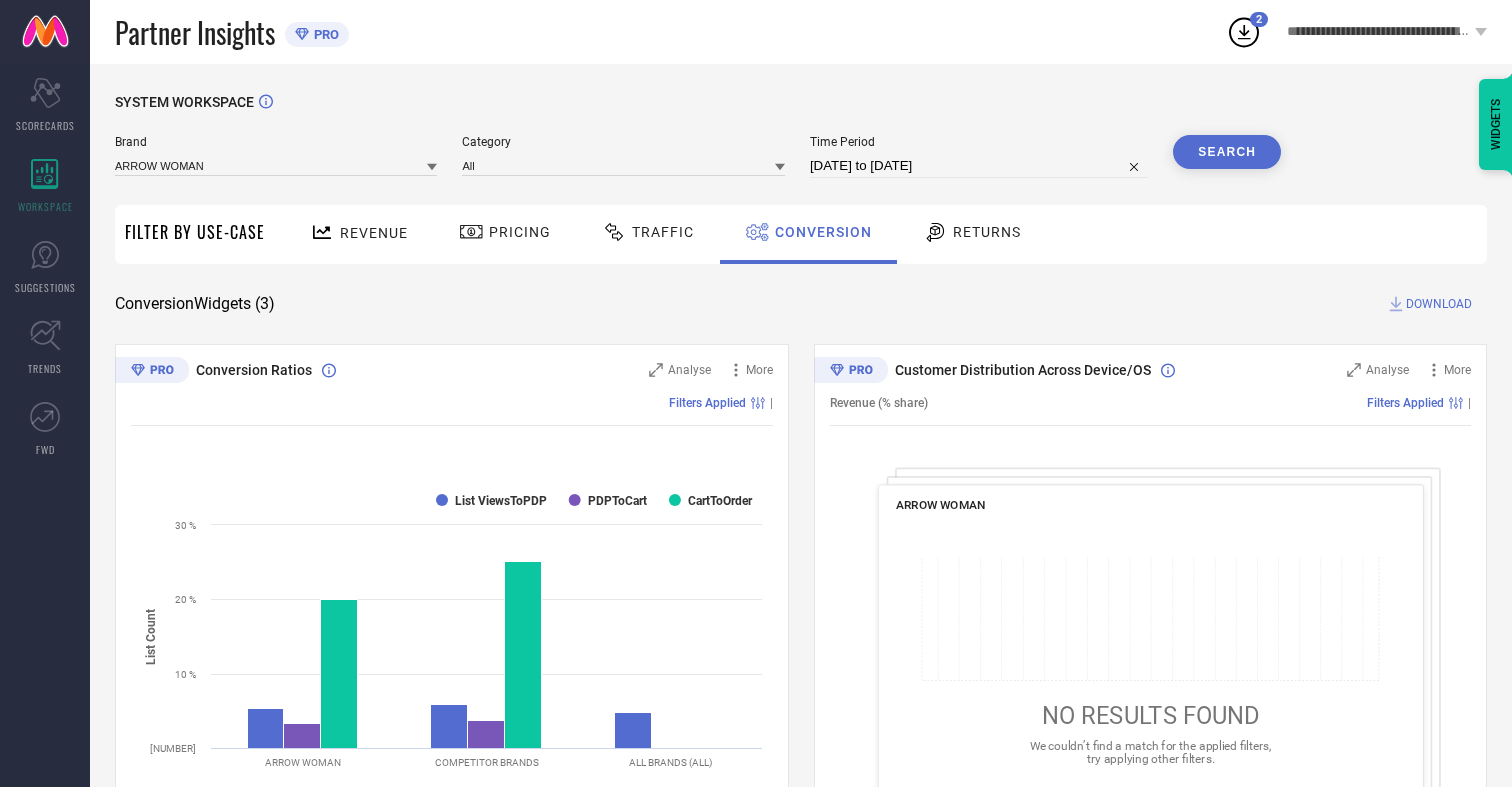 click on "DOWNLOAD" at bounding box center [1439, 304] 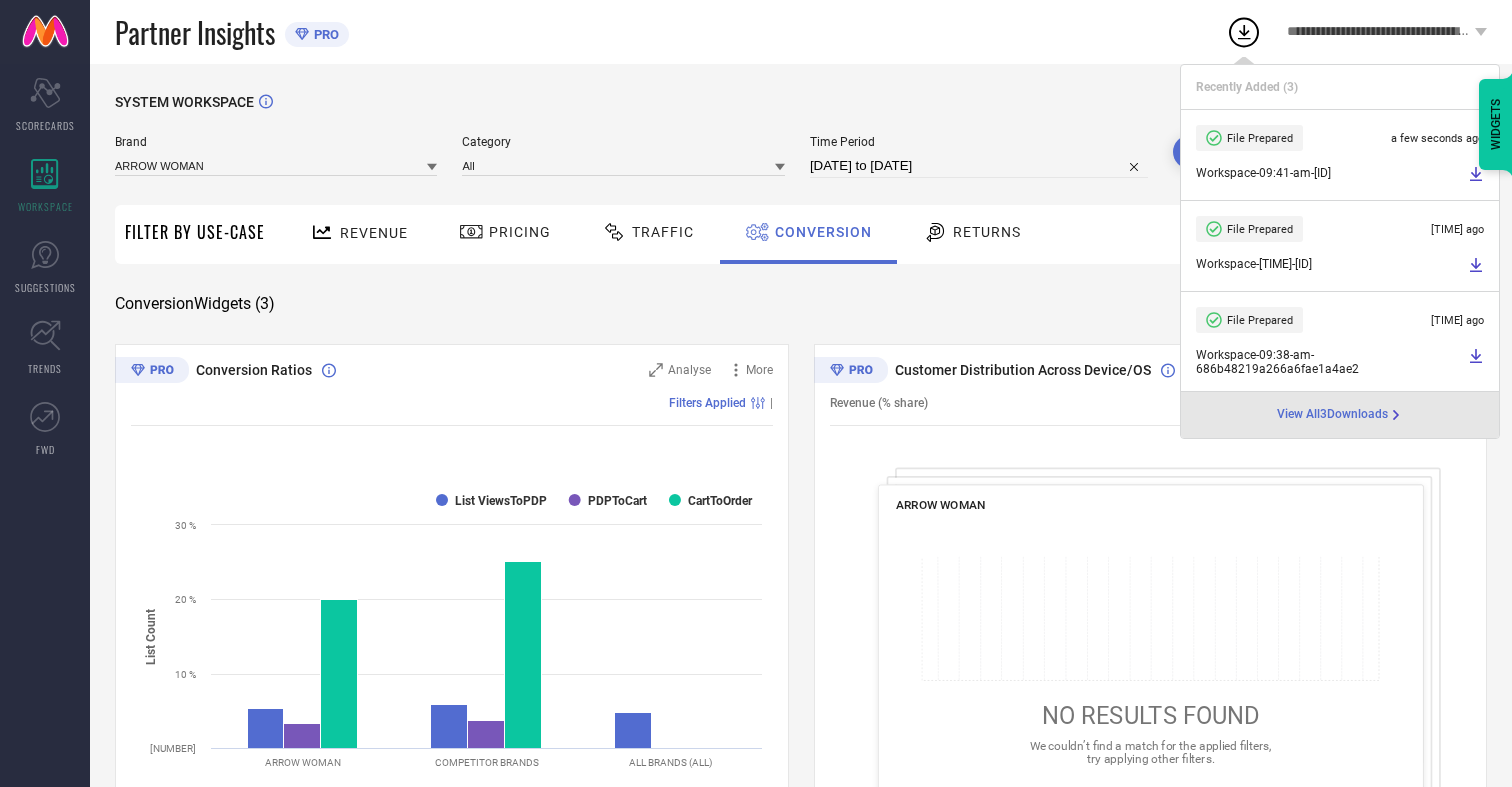click on "Conversion" at bounding box center [823, 232] 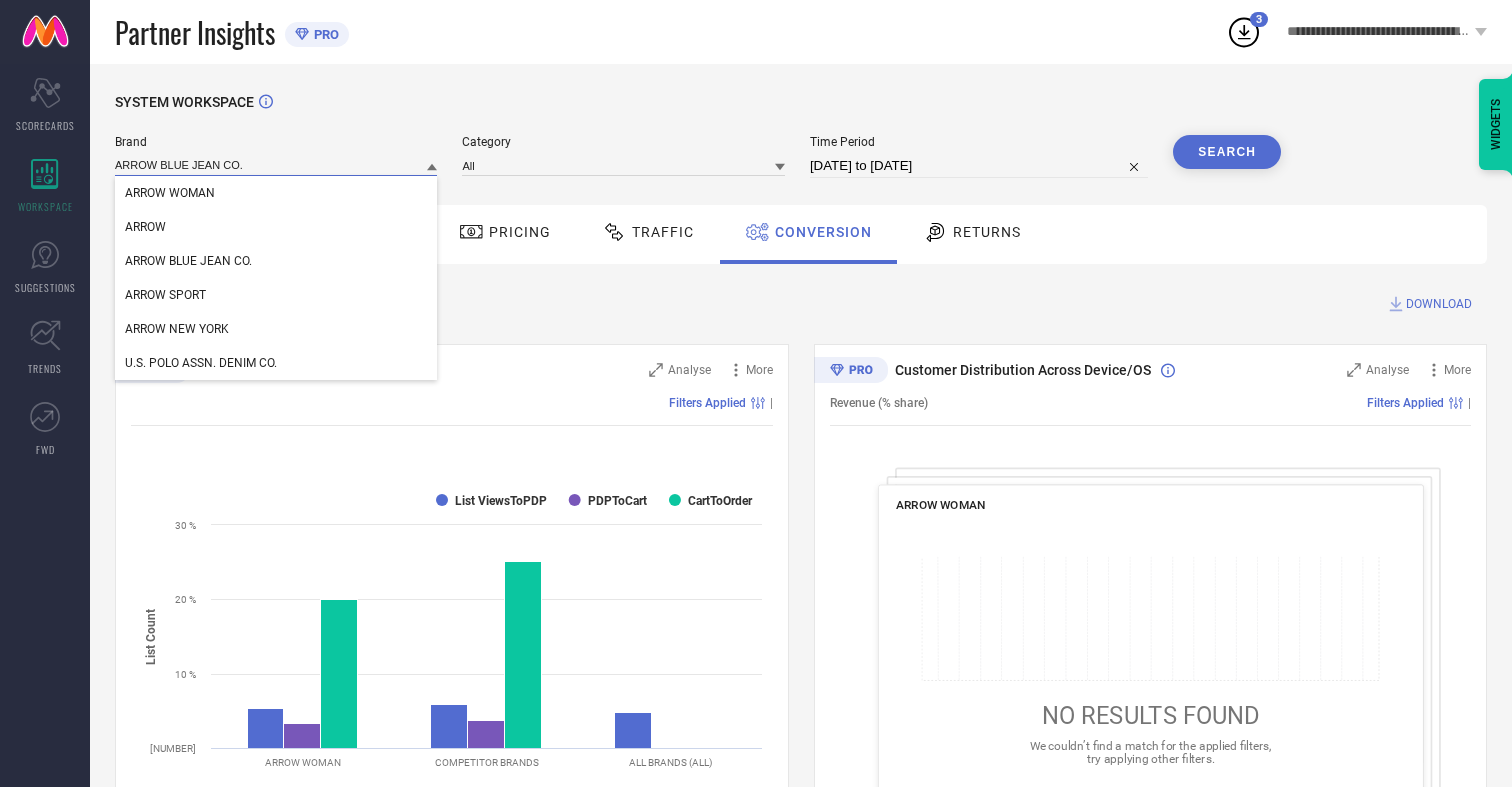 type on "ARROW BLUE JEAN CO." 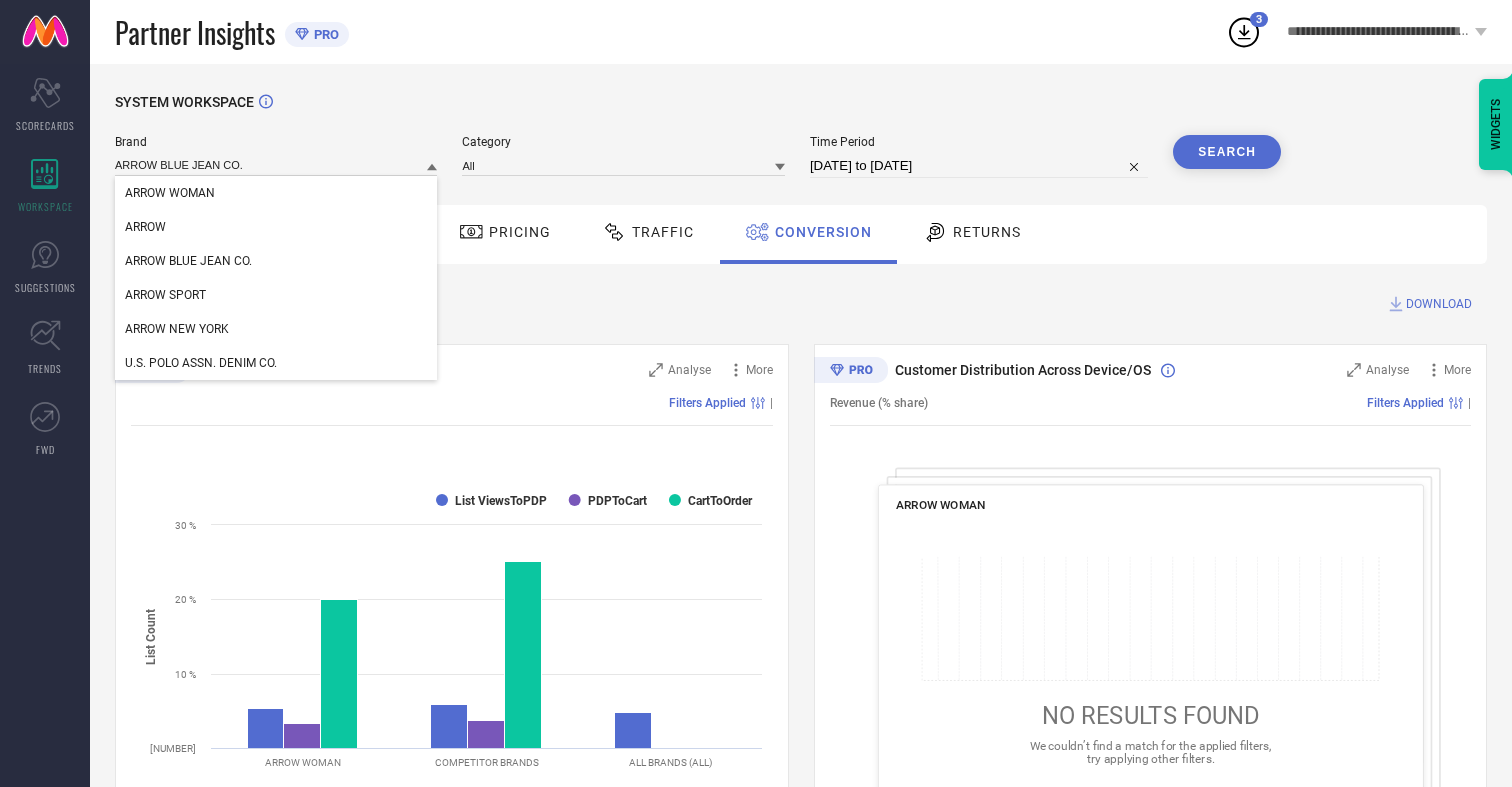click on "ARROW BLUE JEAN CO." at bounding box center [188, 261] 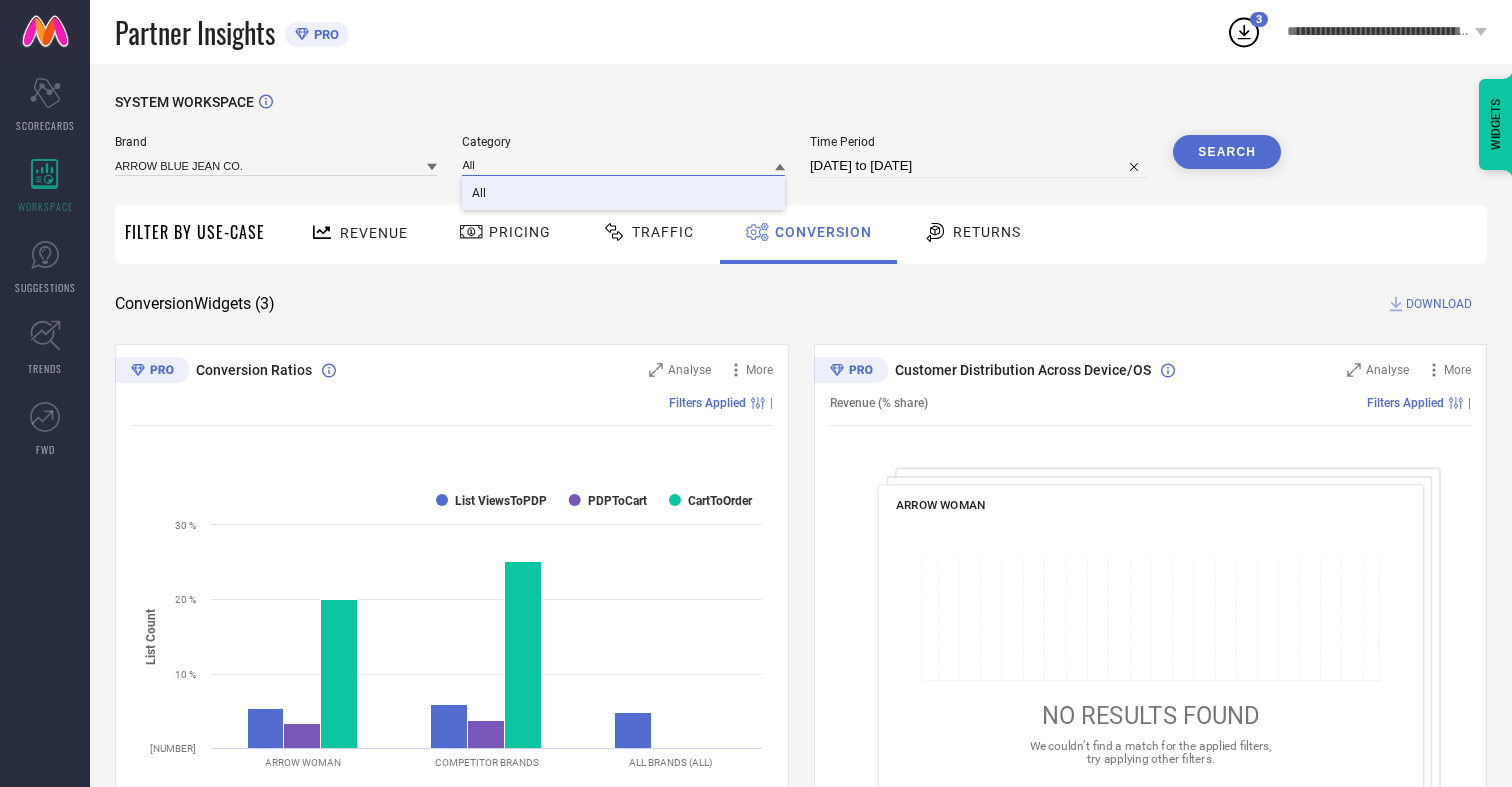 type on "All" 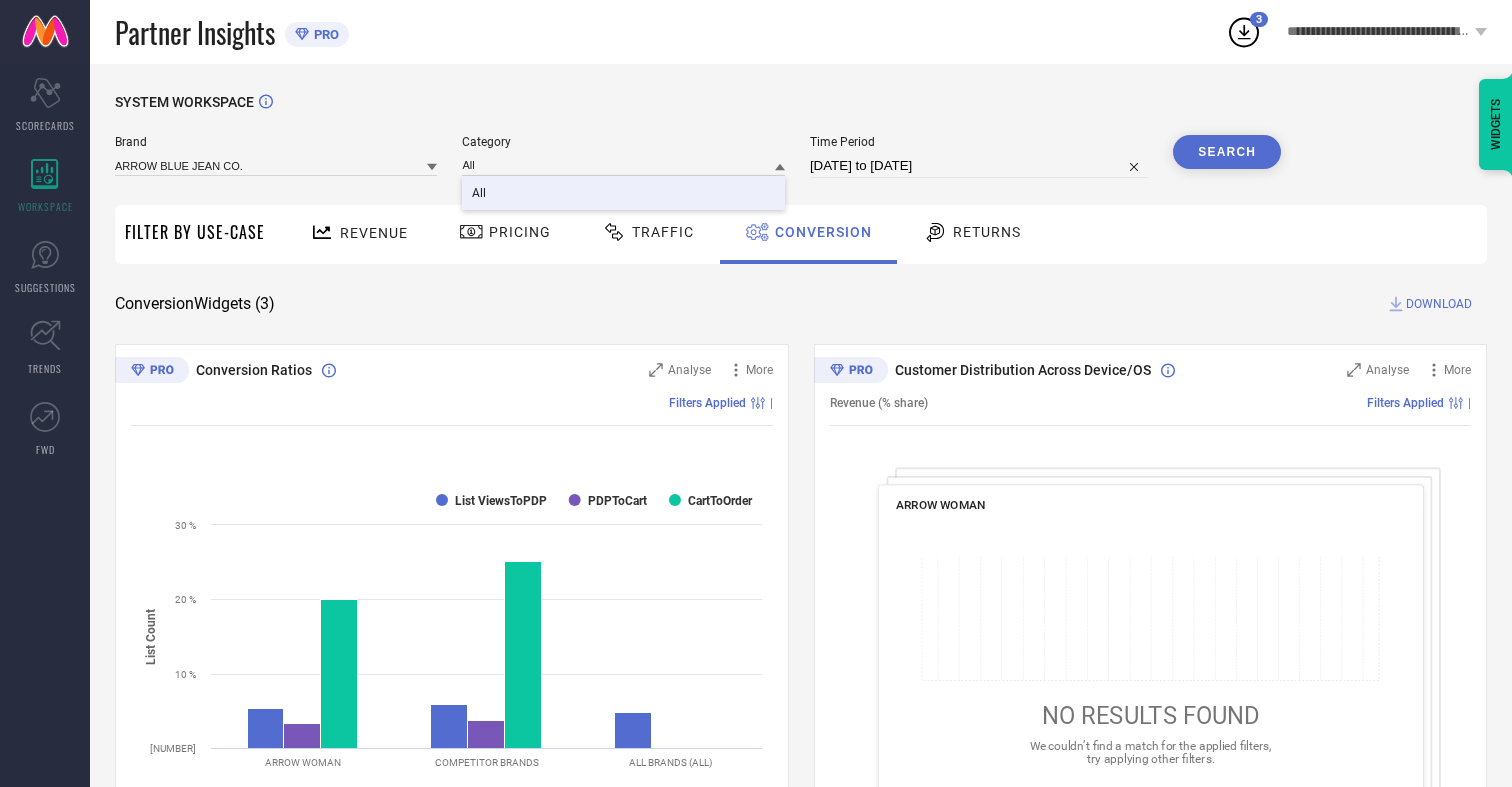click on "All" at bounding box center [479, 193] 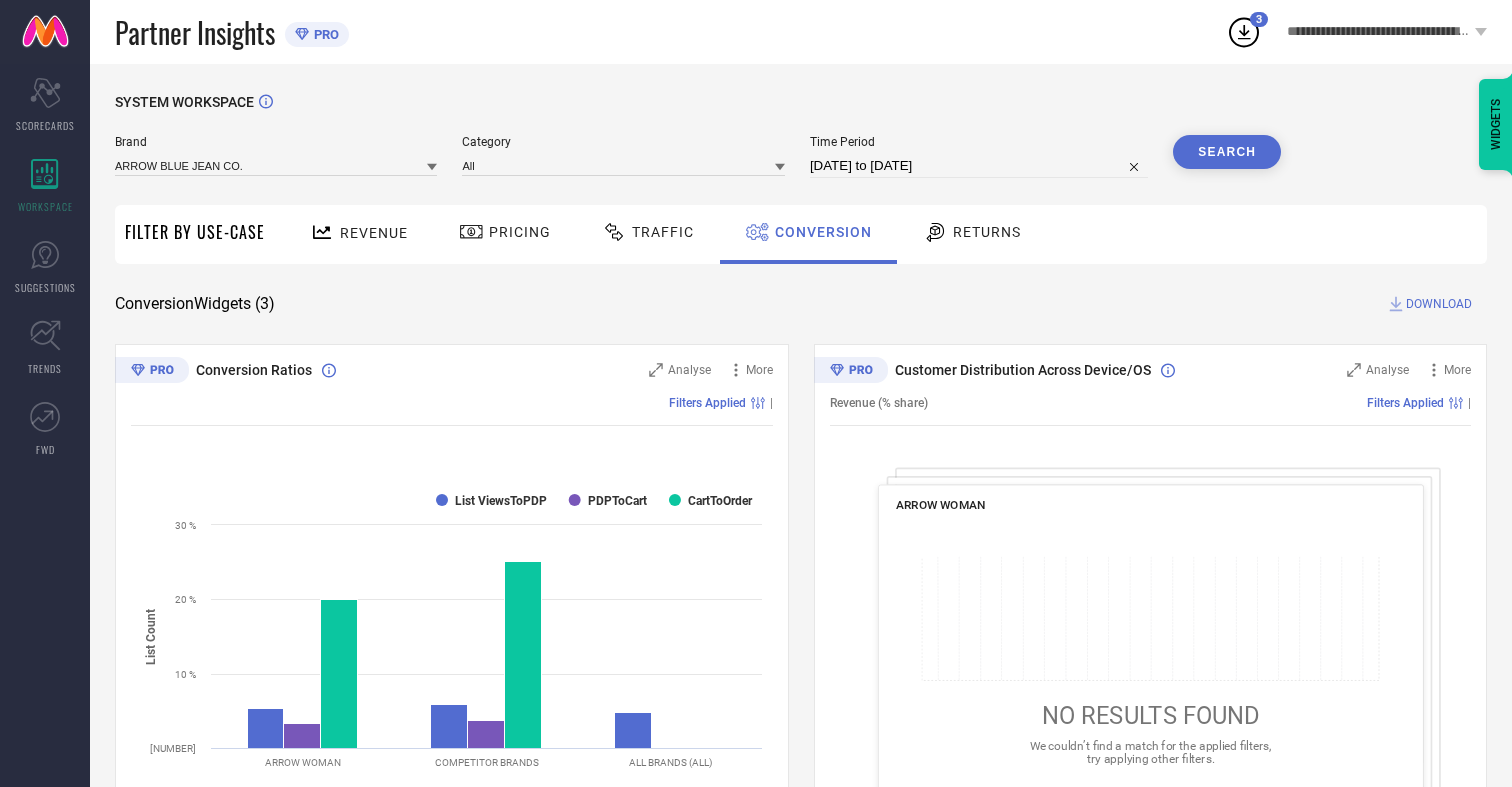 click on "Search" at bounding box center [1227, 152] 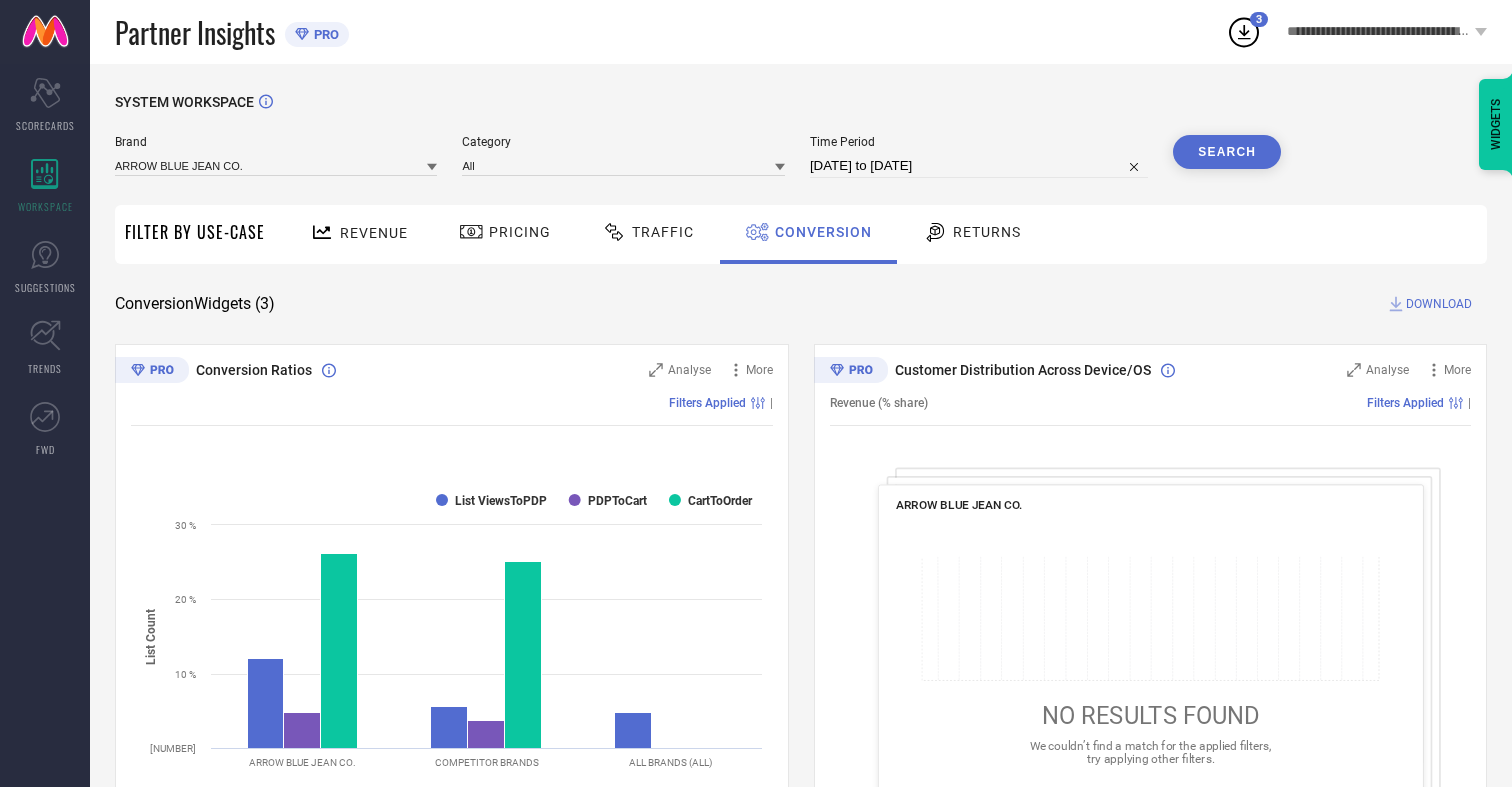 click on "DOWNLOAD" at bounding box center [1439, 304] 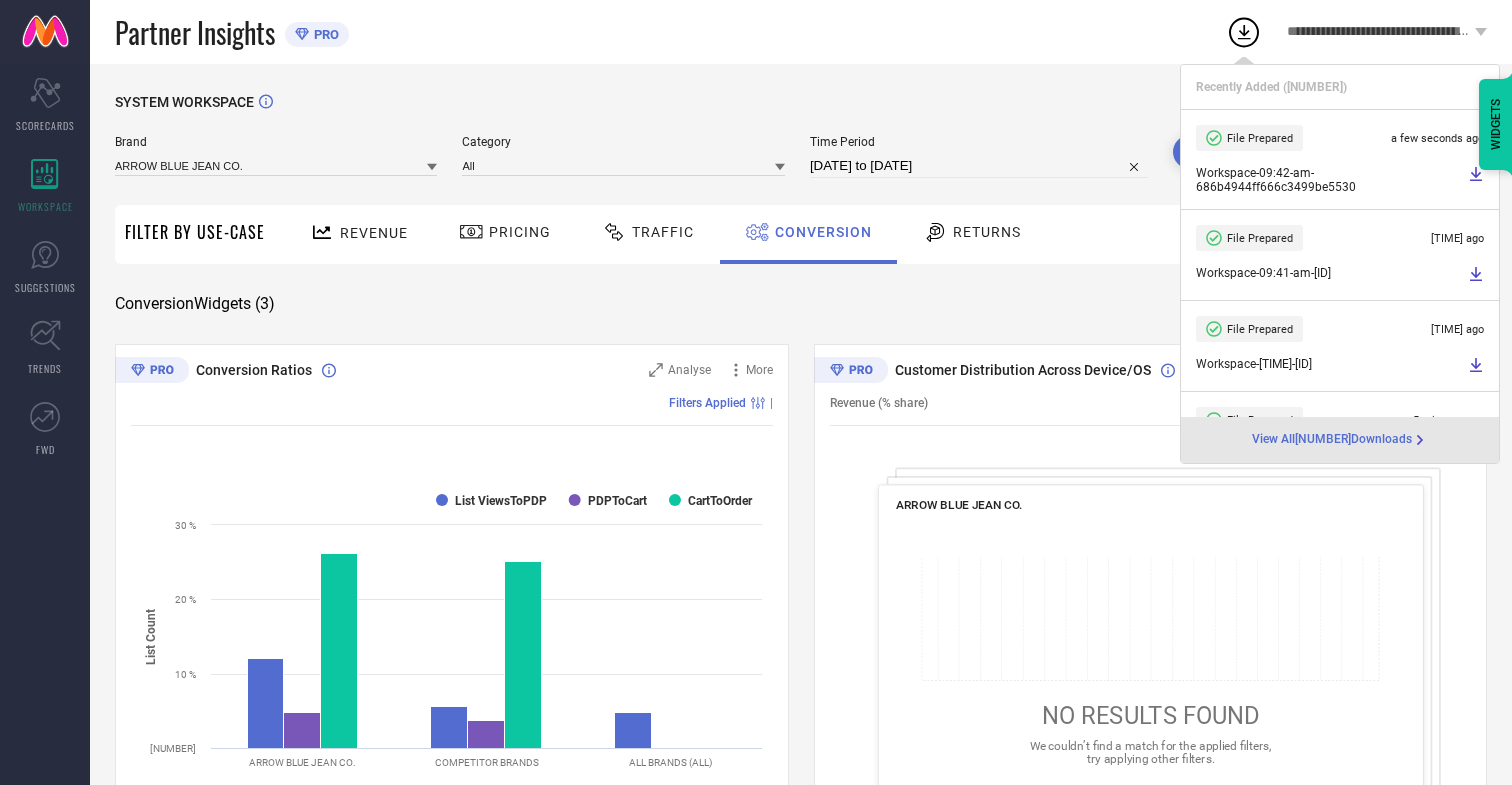 click on "Conversion" at bounding box center (823, 232) 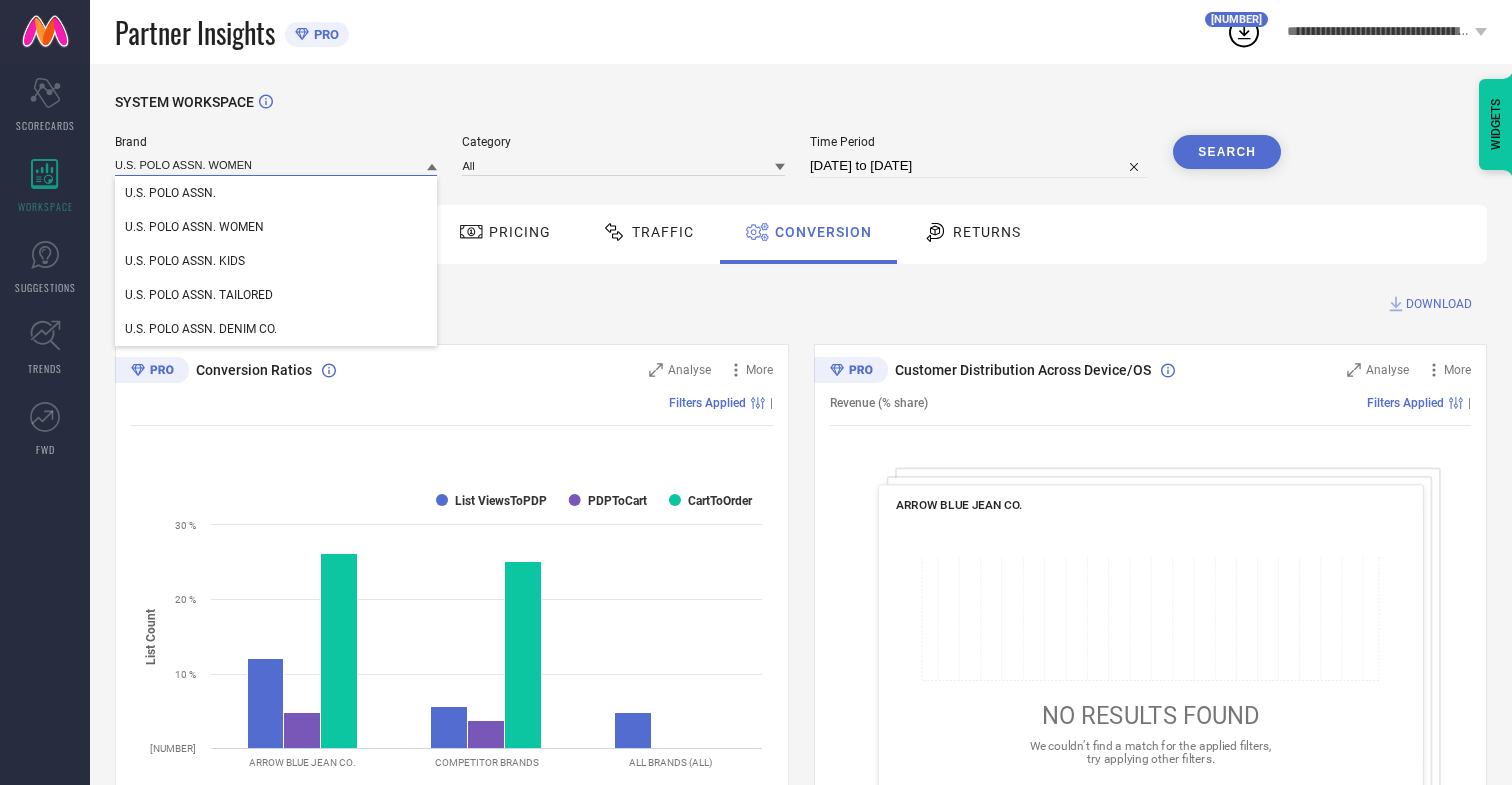 type on "U.S. POLO ASSN. WOMEN" 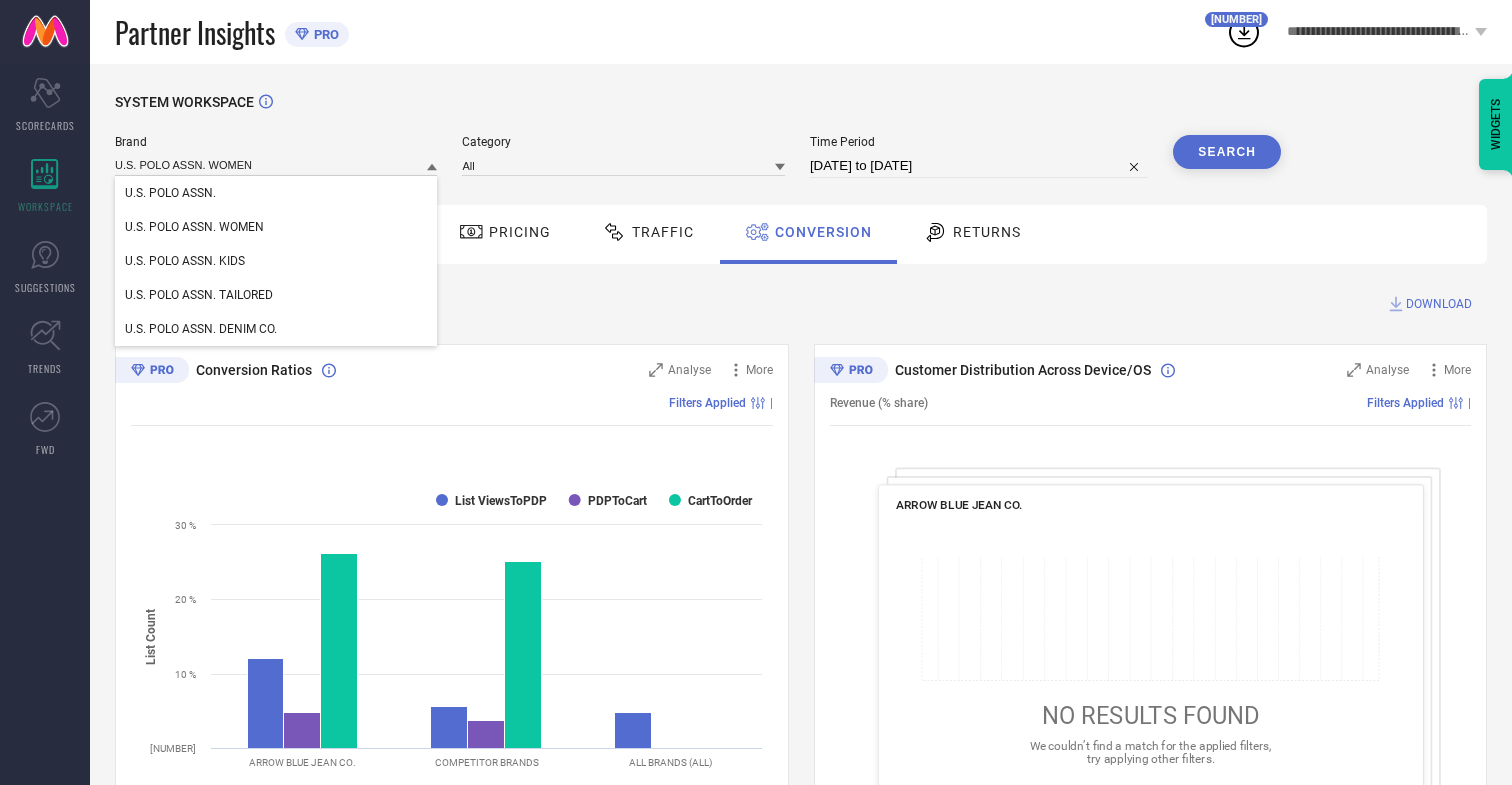 click on "U.S. POLO ASSN. WOMEN" at bounding box center [194, 227] 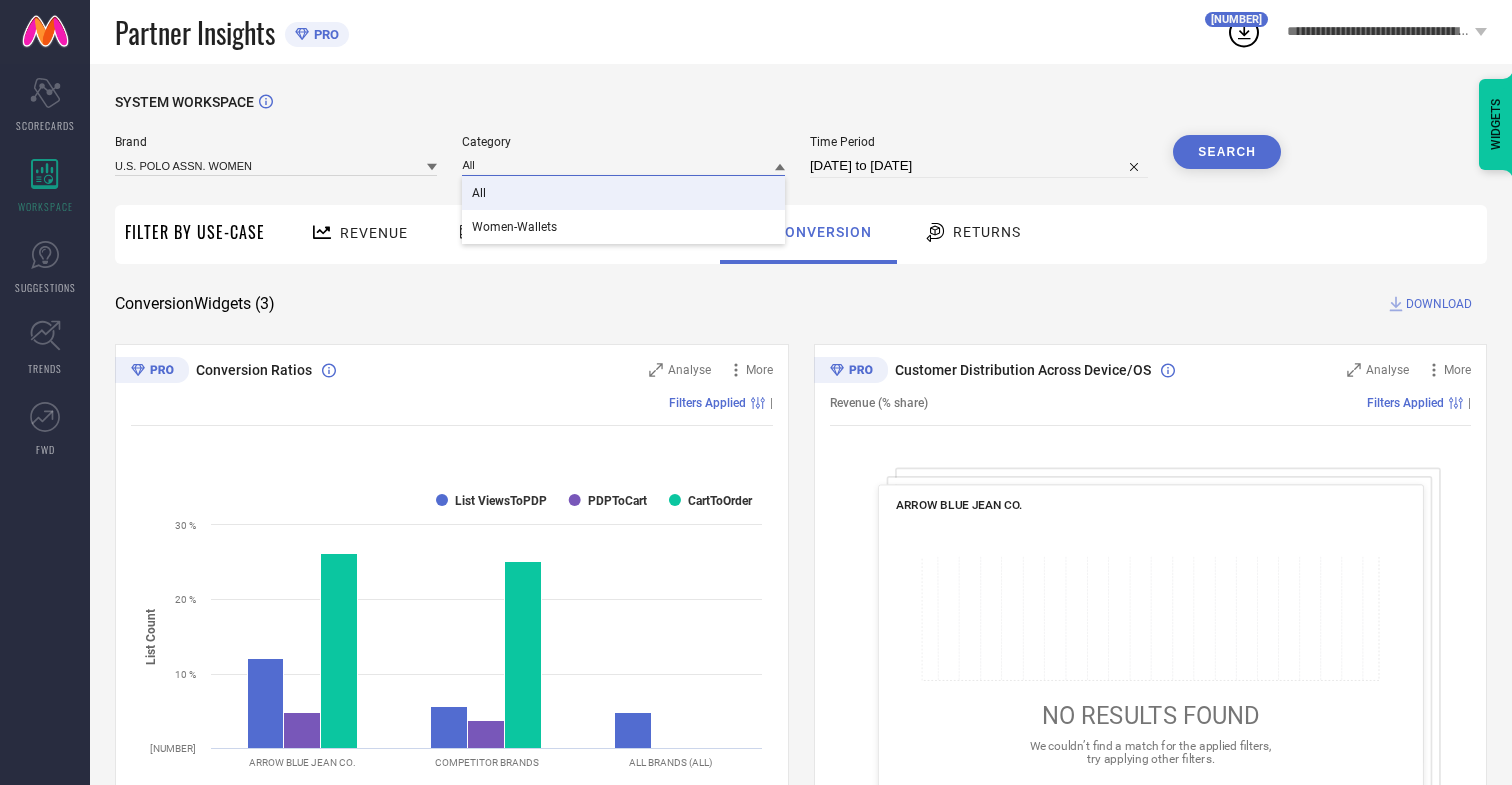 type on "All" 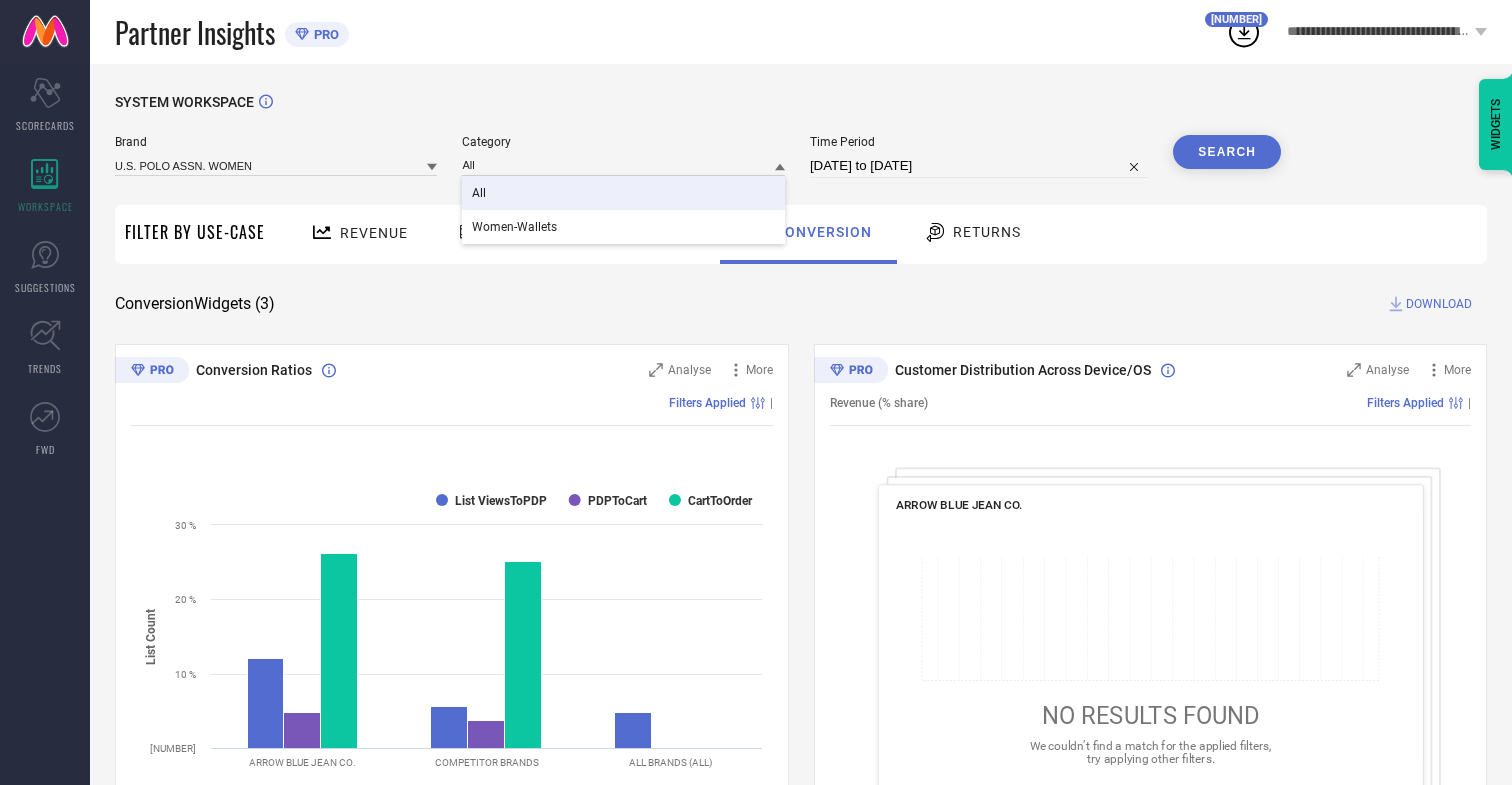 click on "All" at bounding box center (479, 193) 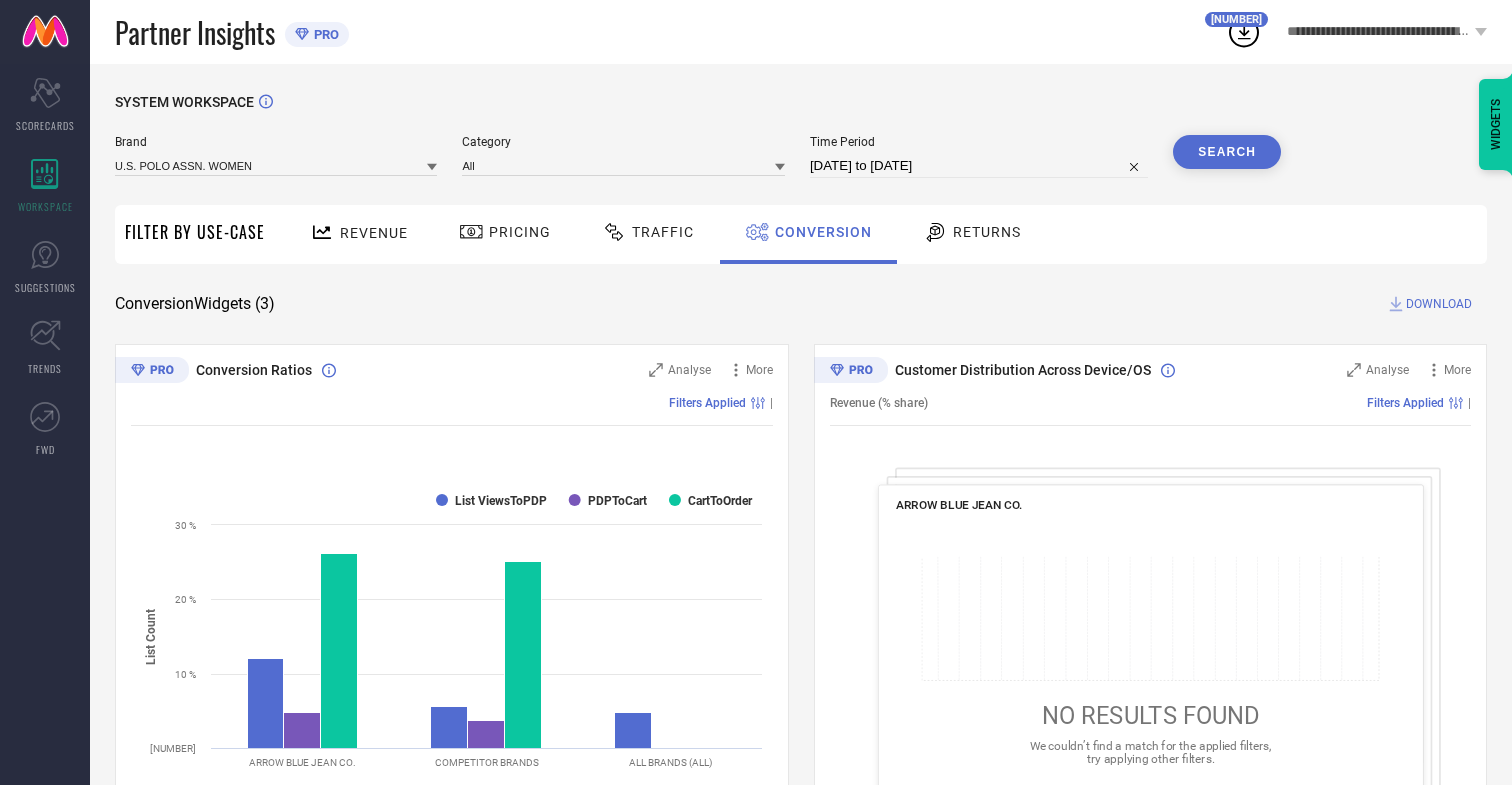 click on "Search" at bounding box center (1227, 152) 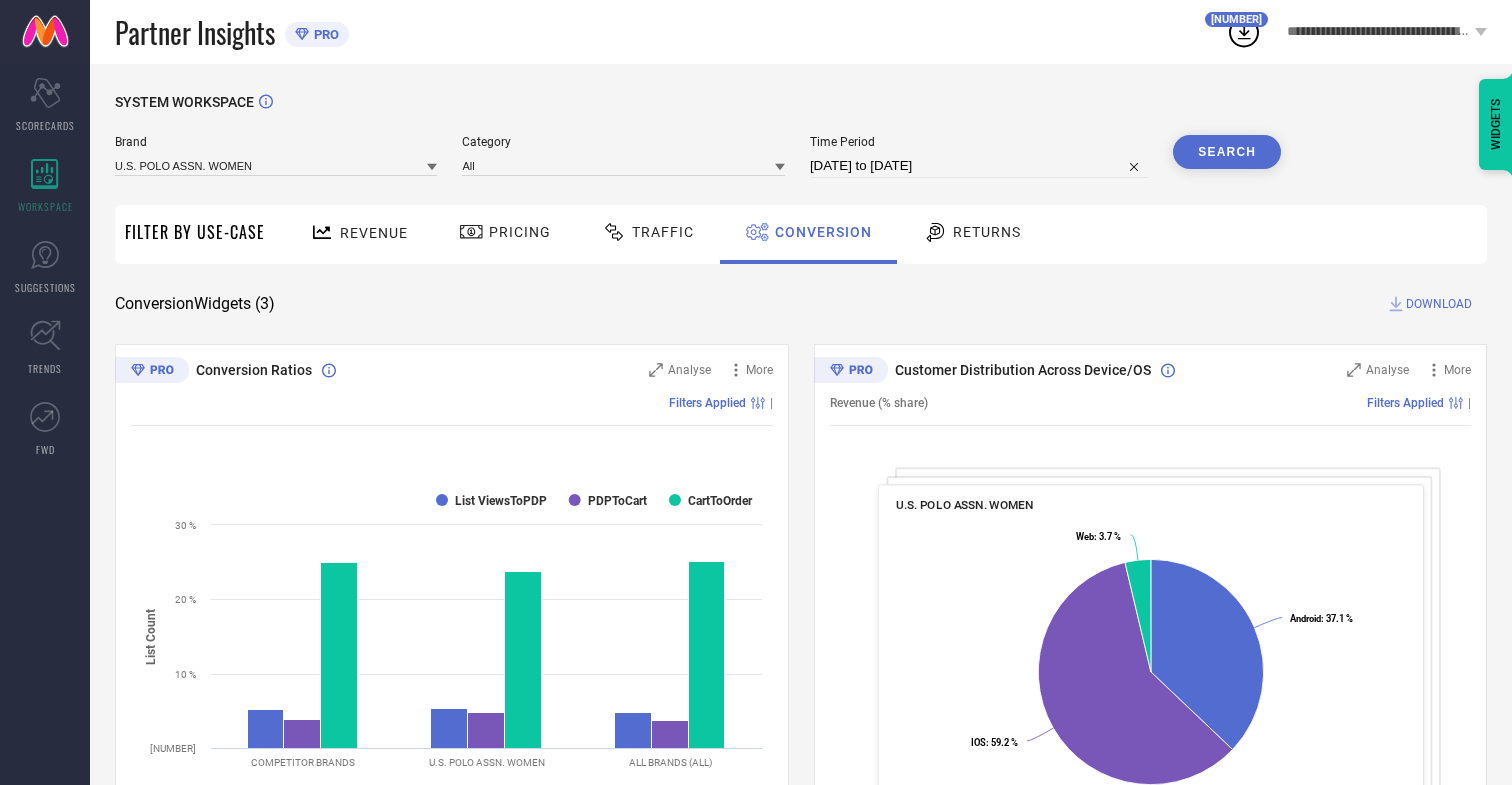click on "DOWNLOAD" at bounding box center [1439, 304] 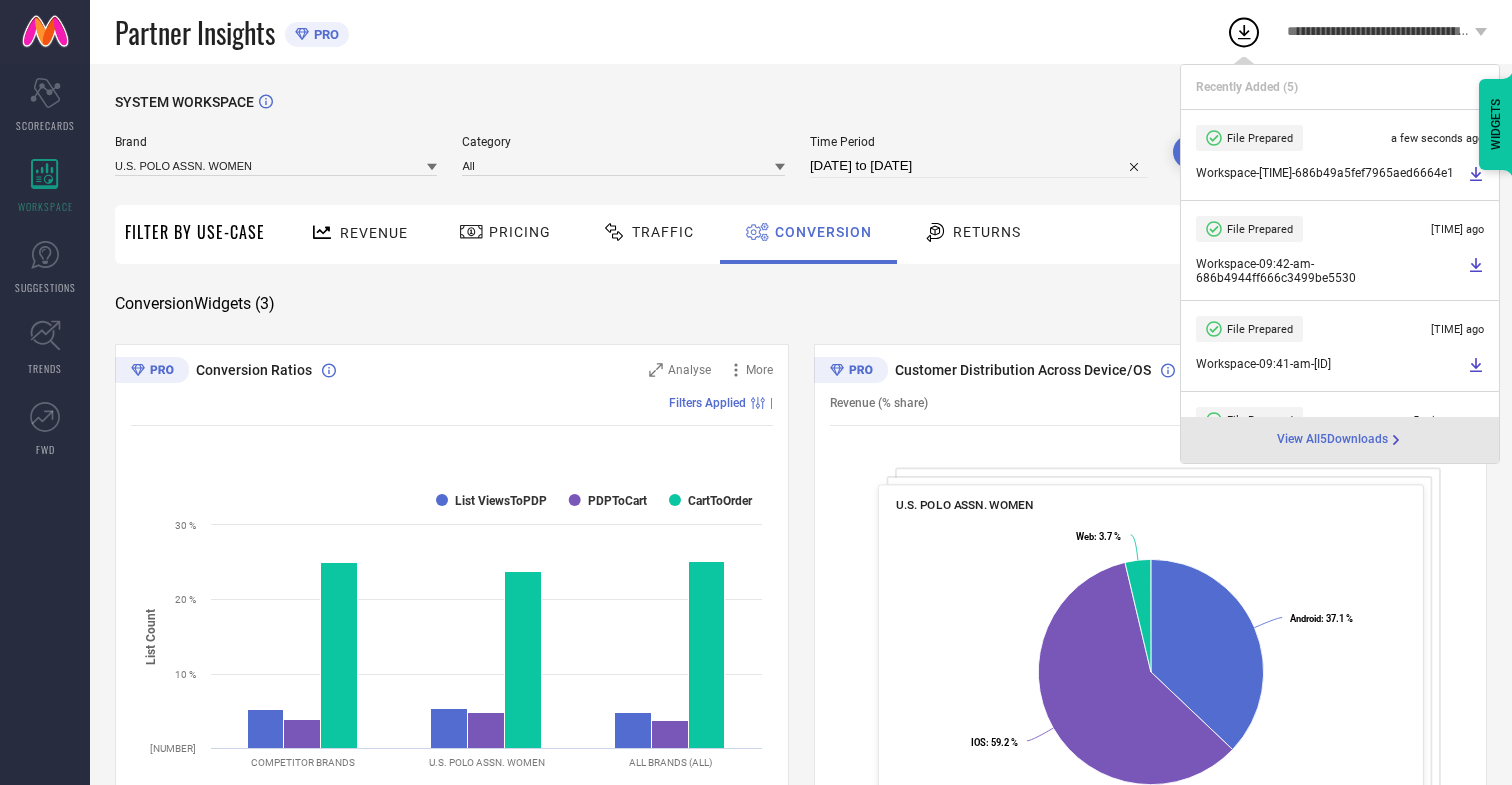 click on "Conversion" at bounding box center (823, 232) 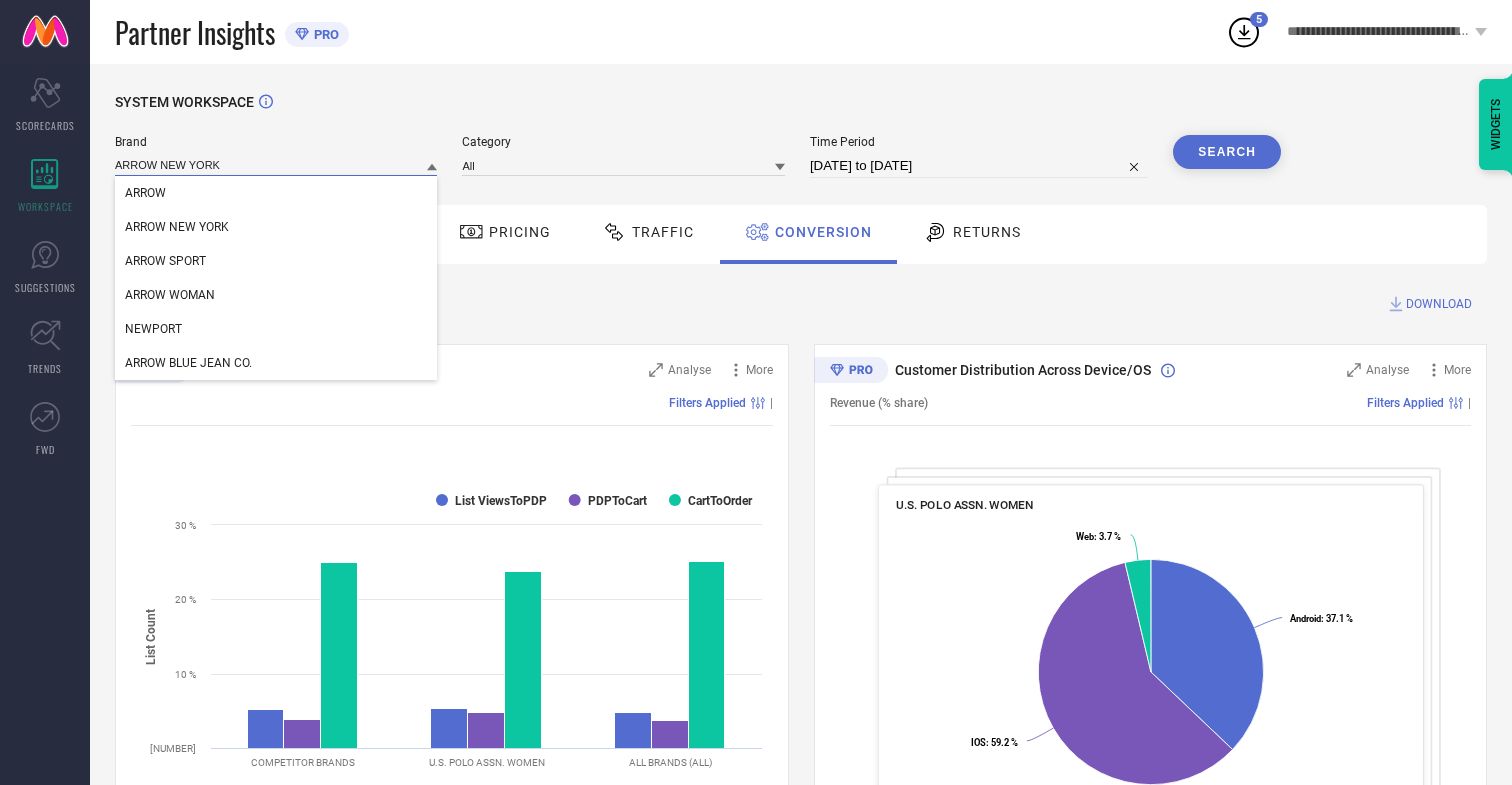 type on "ARROW NEW YORK" 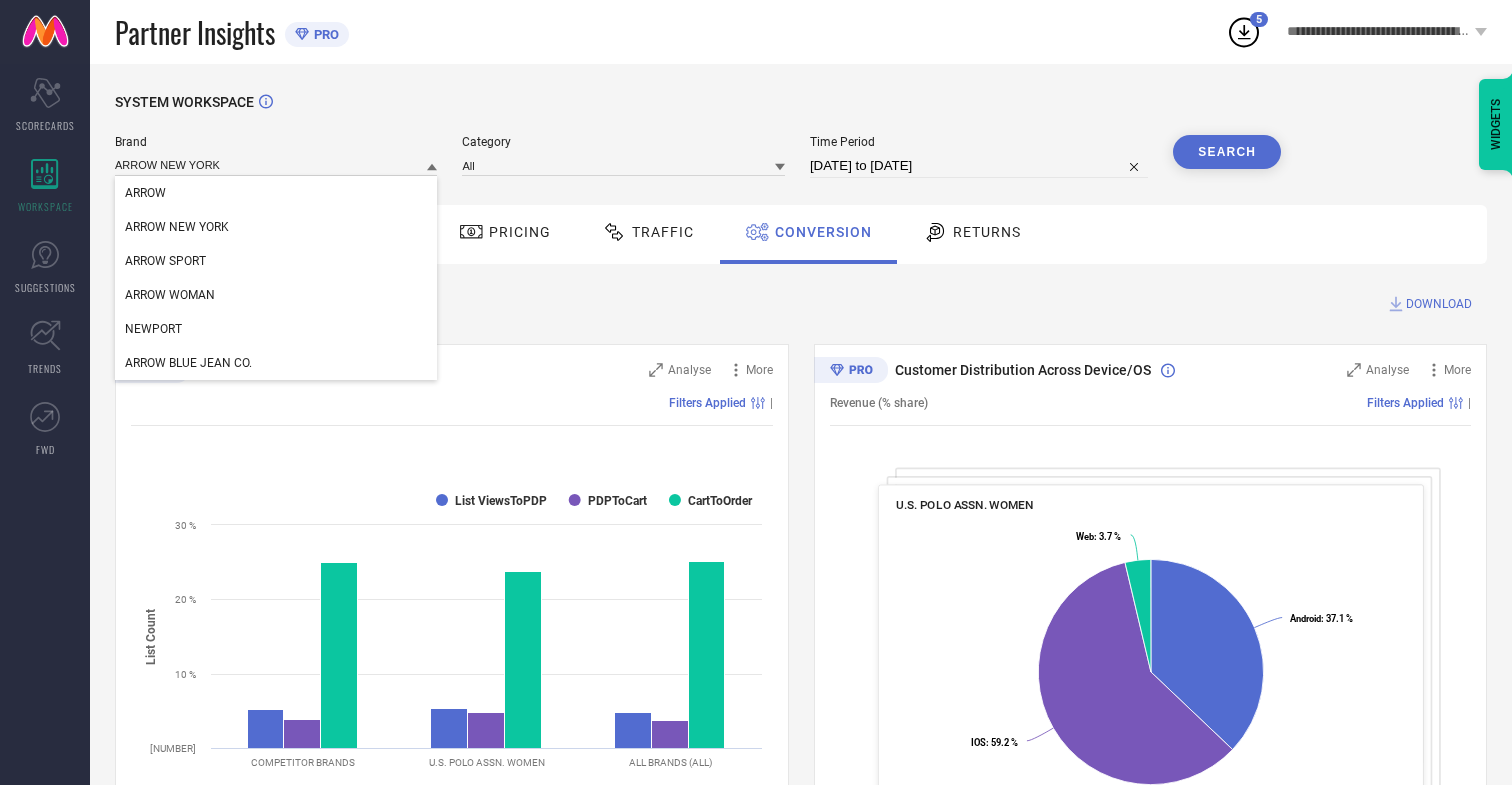 click on "ARROW NEW YORK" at bounding box center (177, 227) 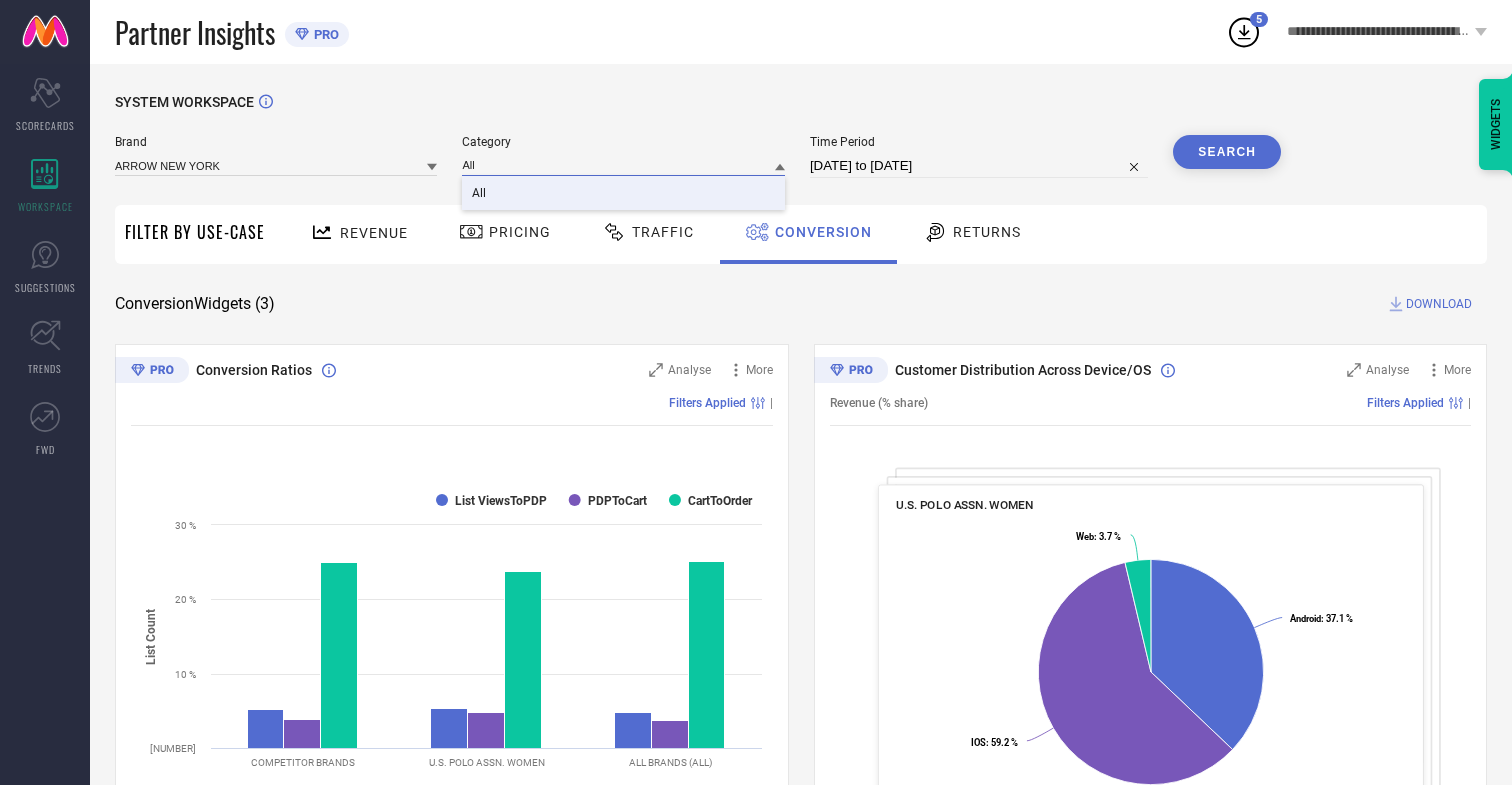 type on "All" 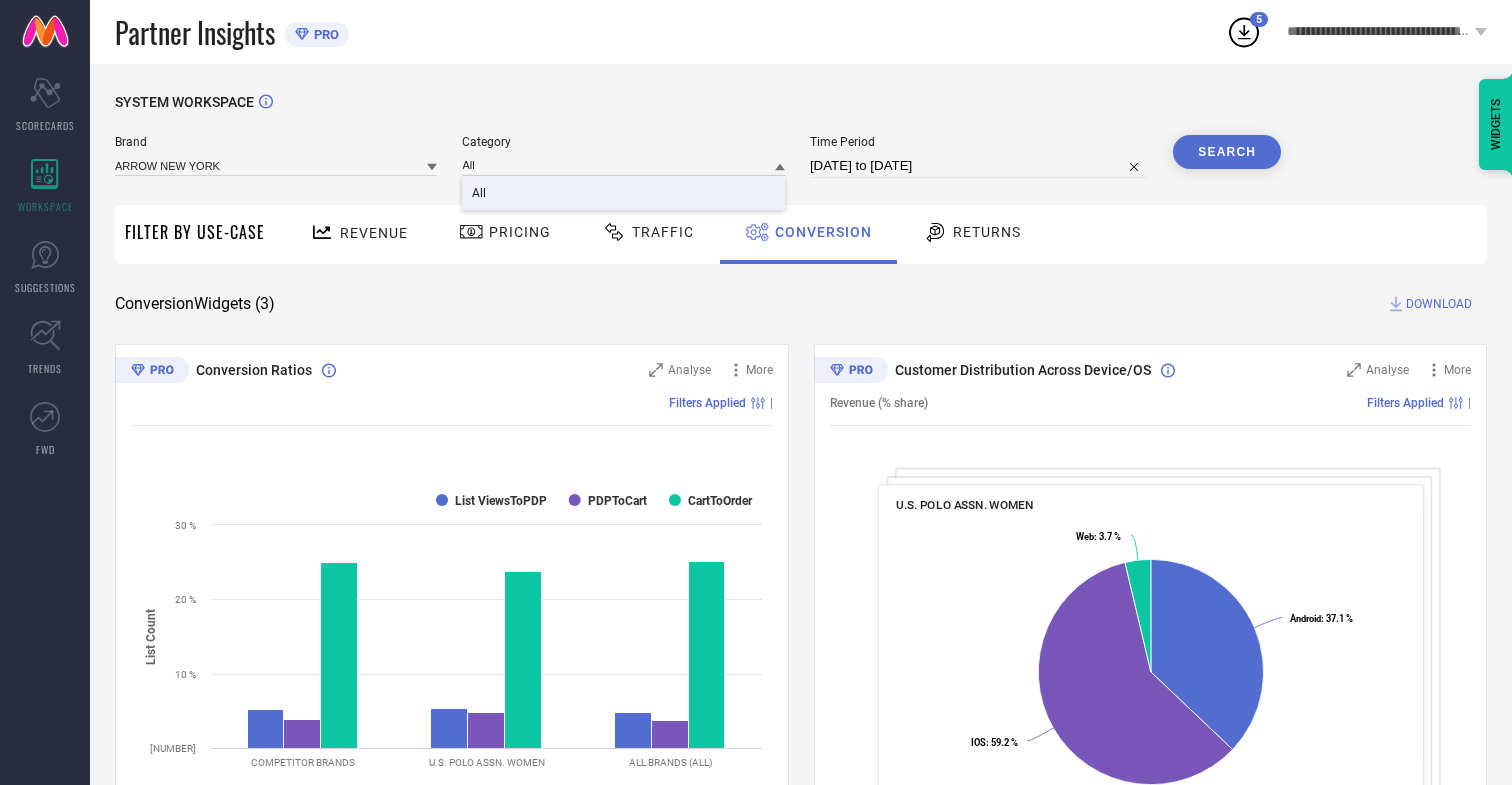 click on "All" at bounding box center [479, 193] 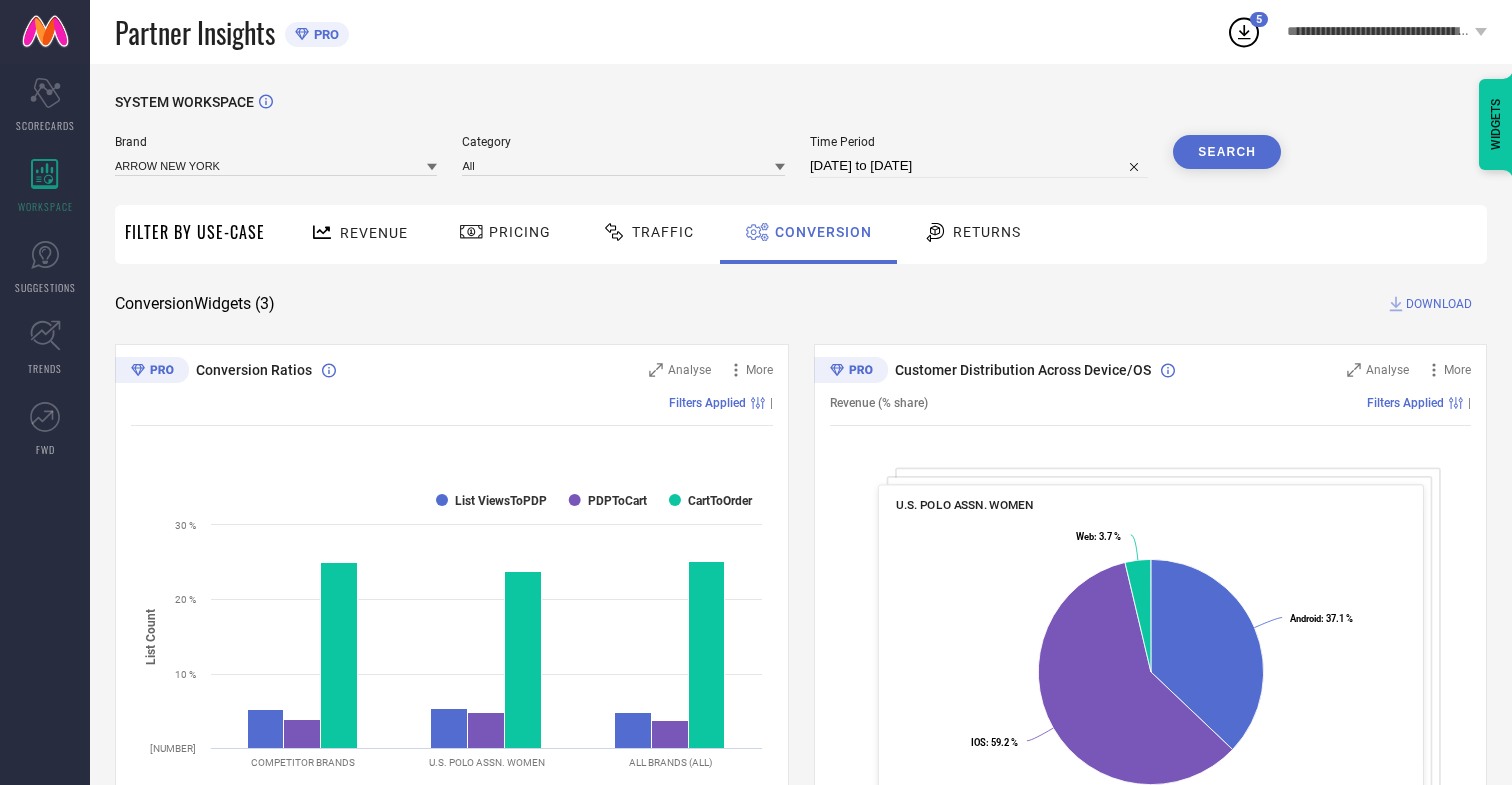 click on "Search" at bounding box center (1227, 152) 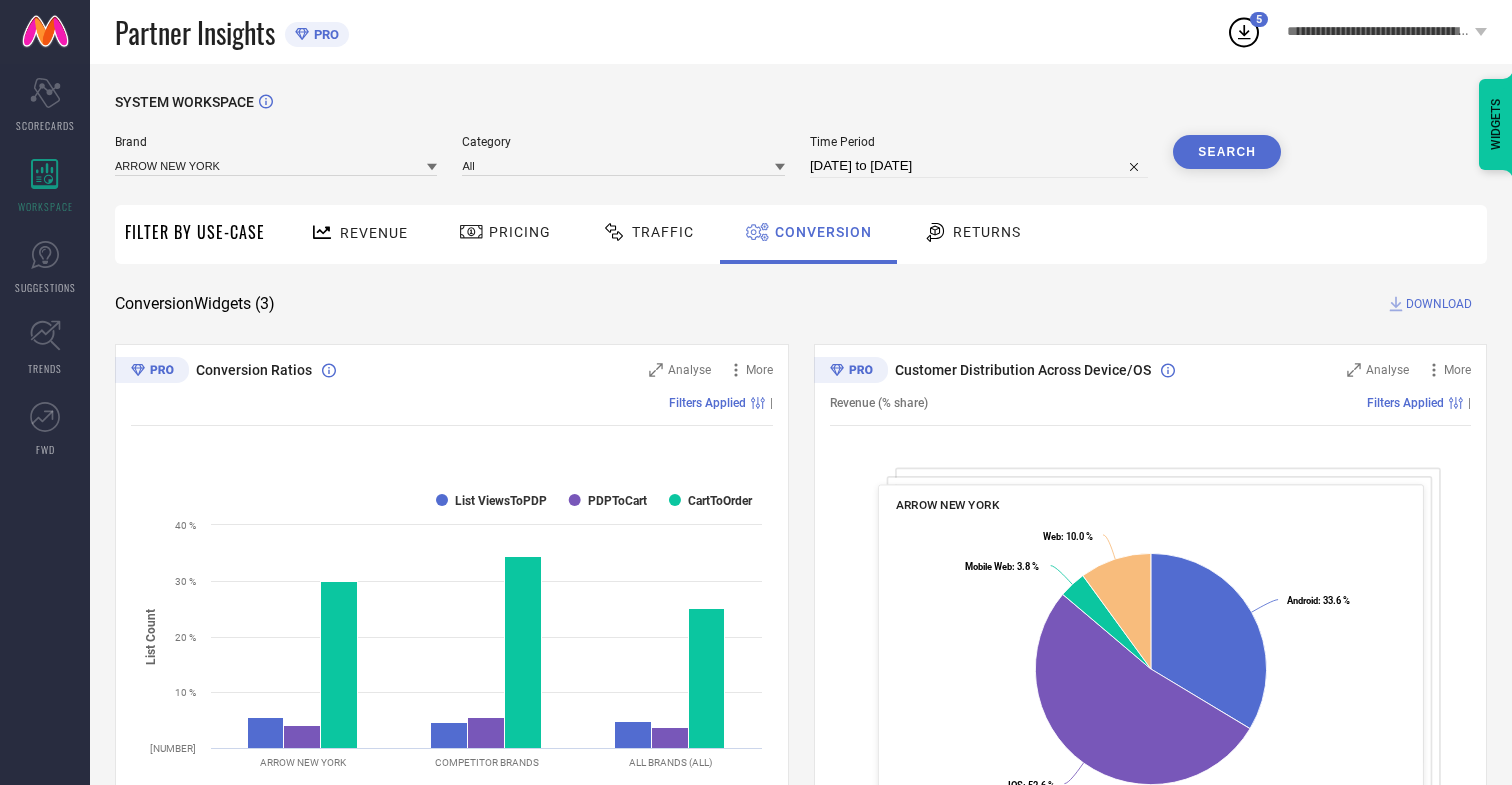 click on "DOWNLOAD" at bounding box center [1439, 304] 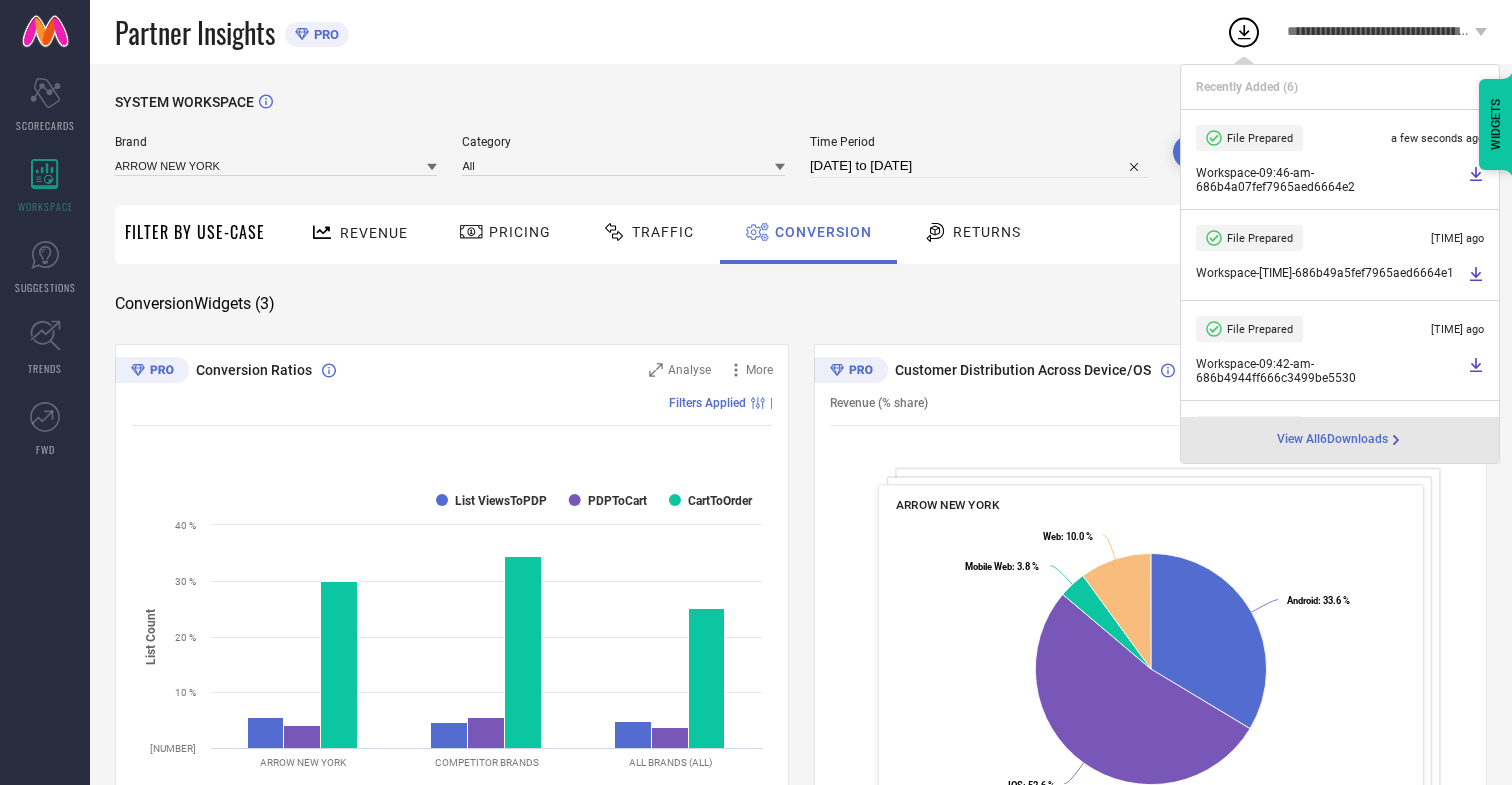 click on "Conversion" at bounding box center [823, 232] 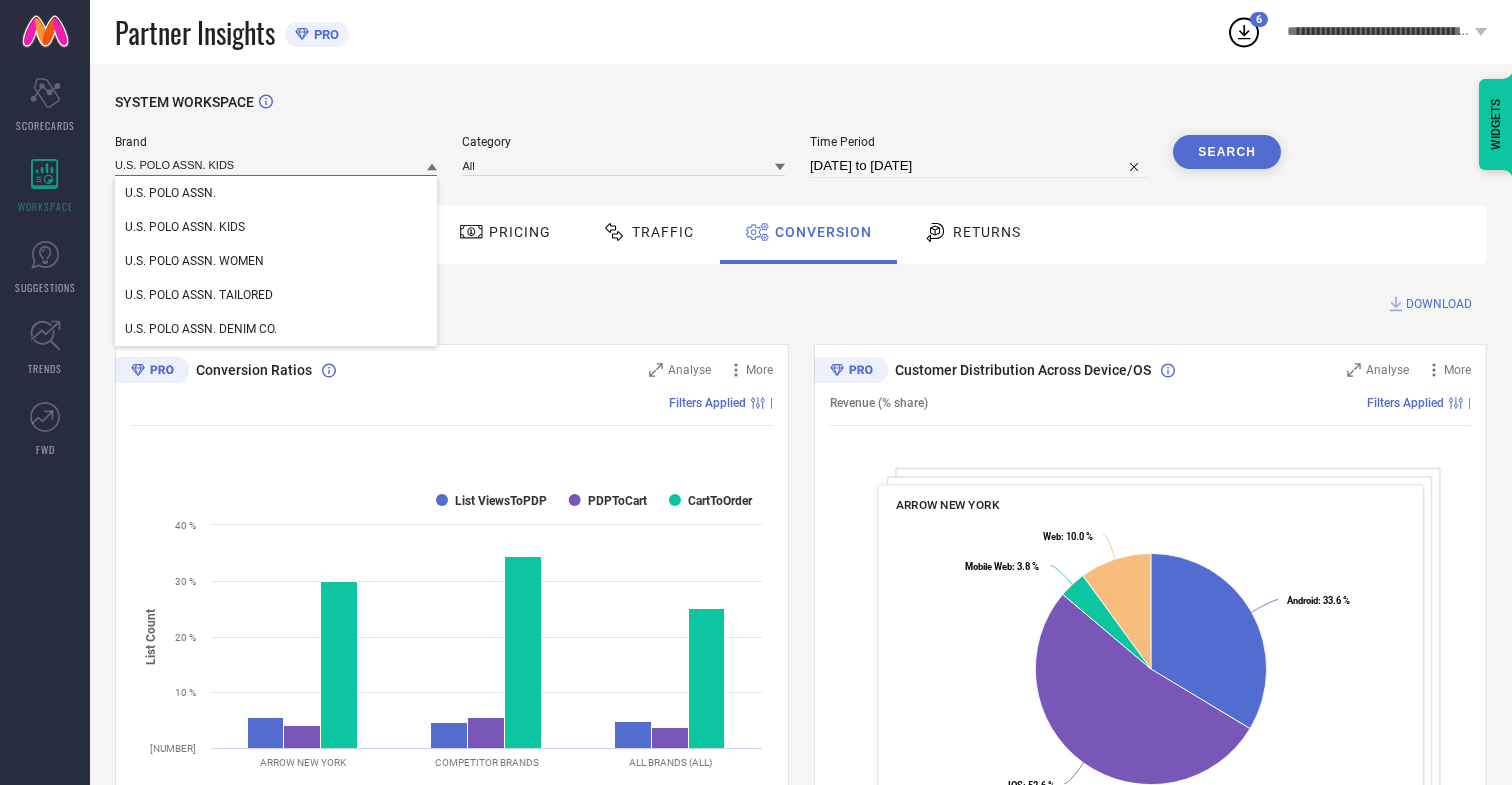 type on "U.S. POLO ASSN. KIDS" 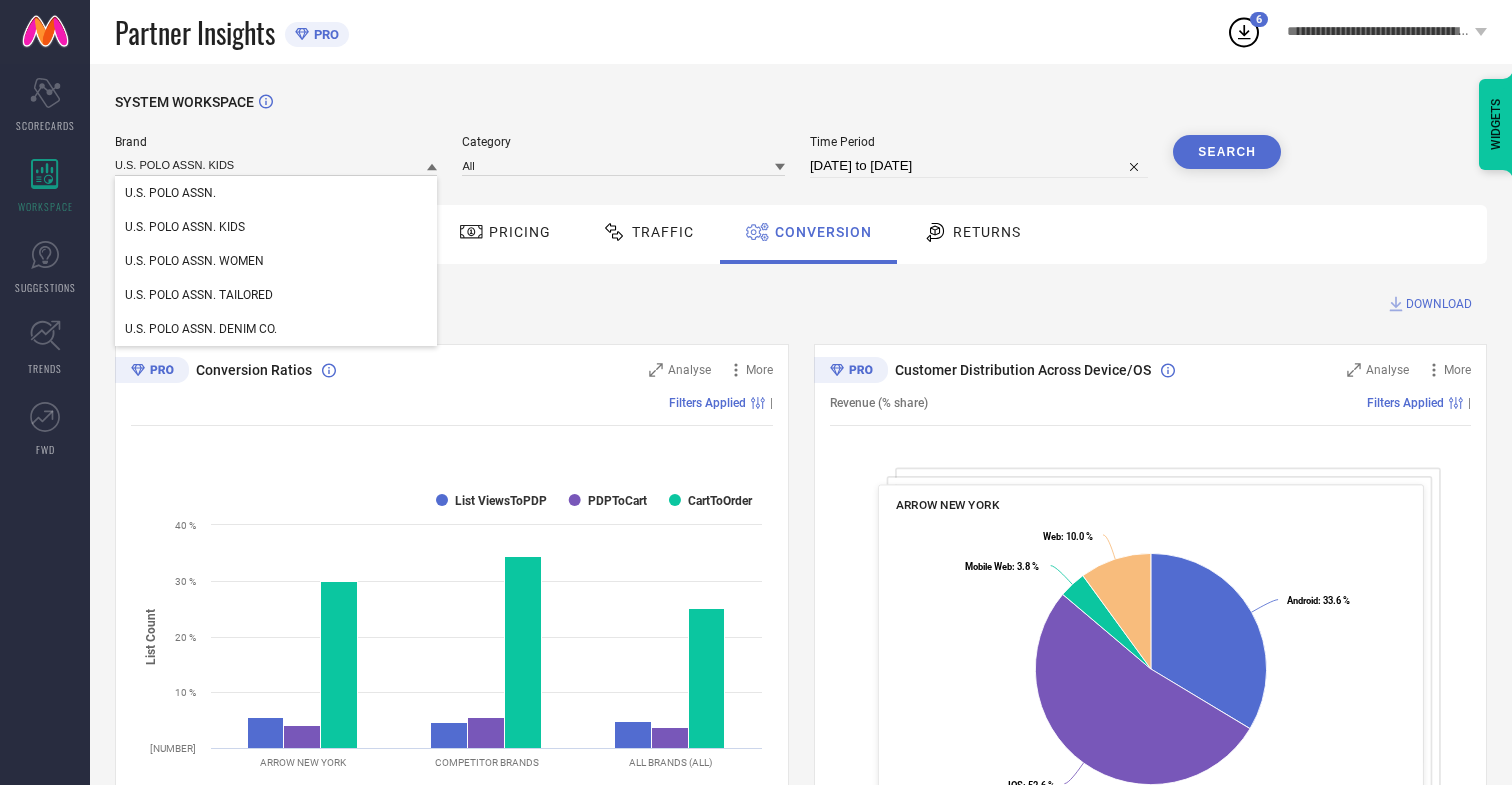 click on "U.S. POLO ASSN. KIDS" at bounding box center [185, 227] 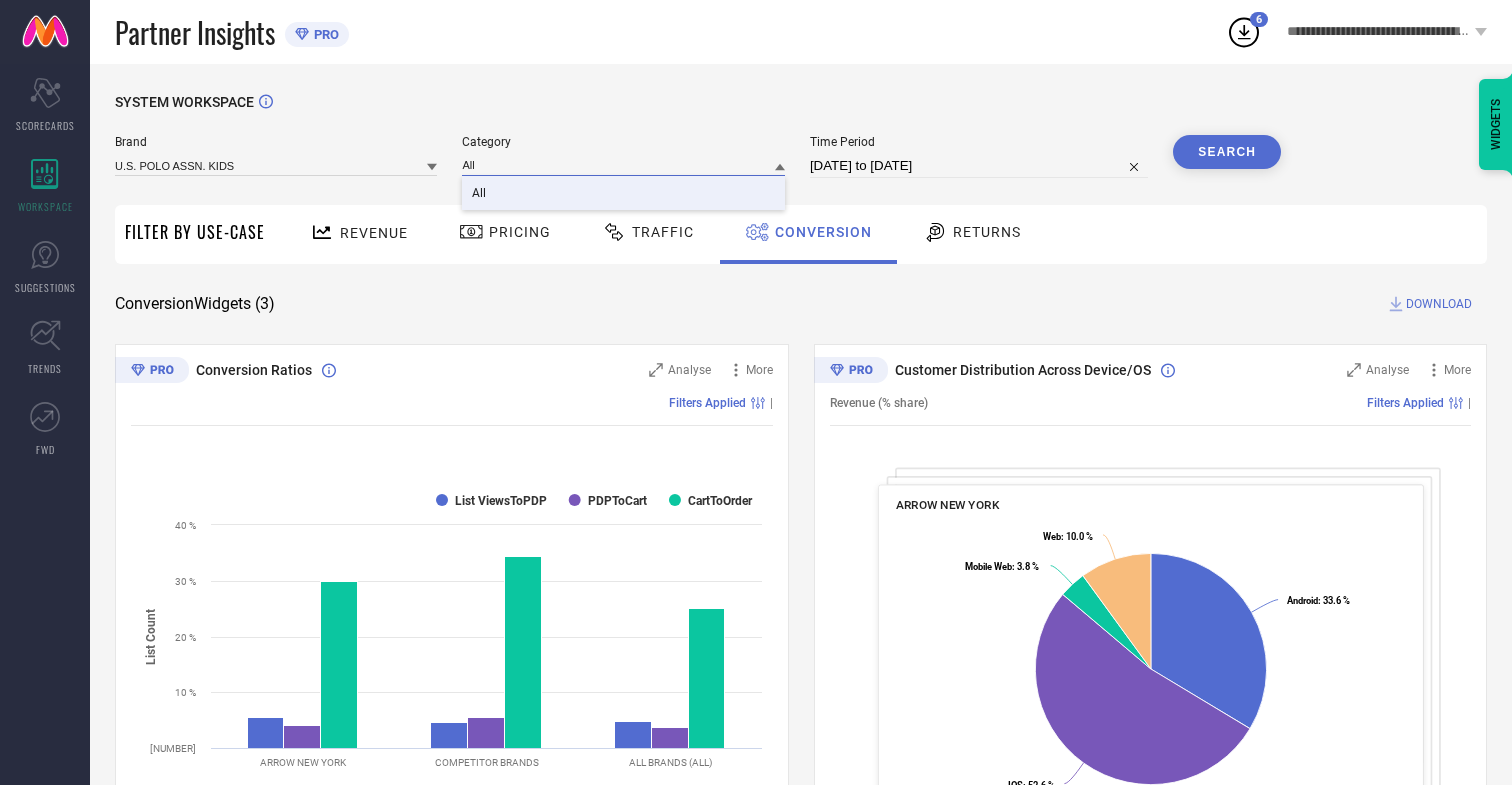 type on "All" 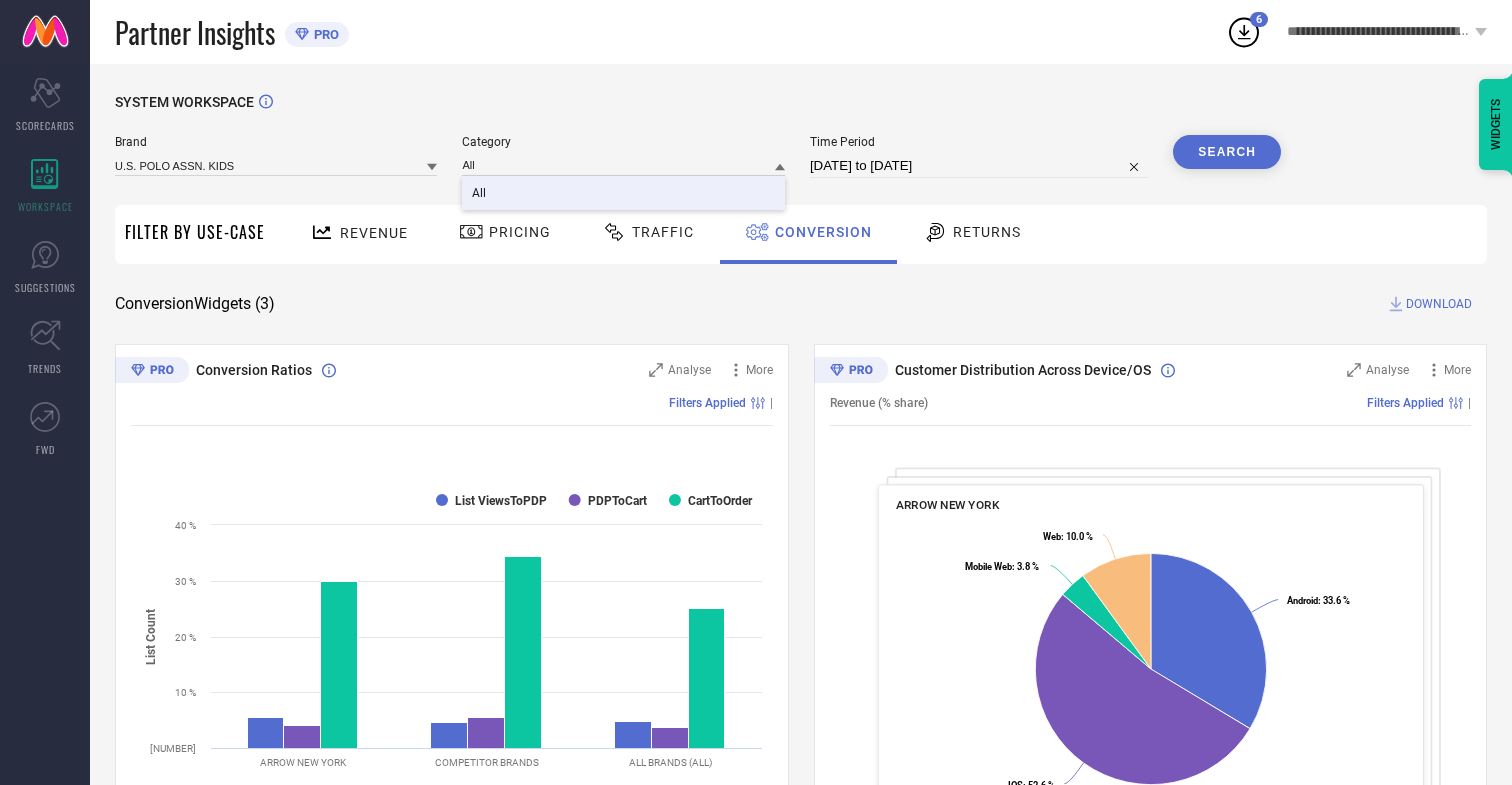 click on "All" at bounding box center [479, 193] 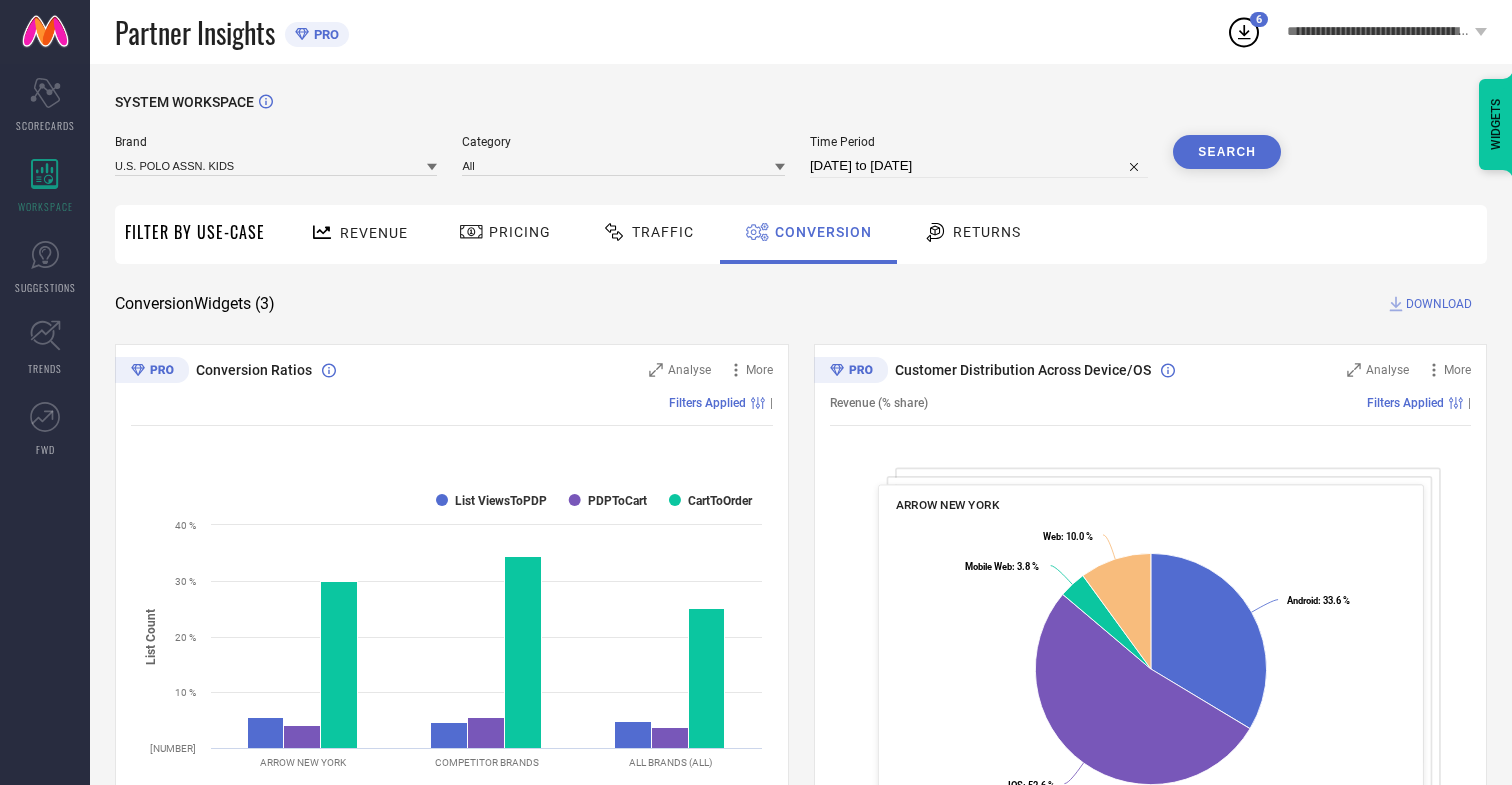 click on "Search" at bounding box center [1227, 152] 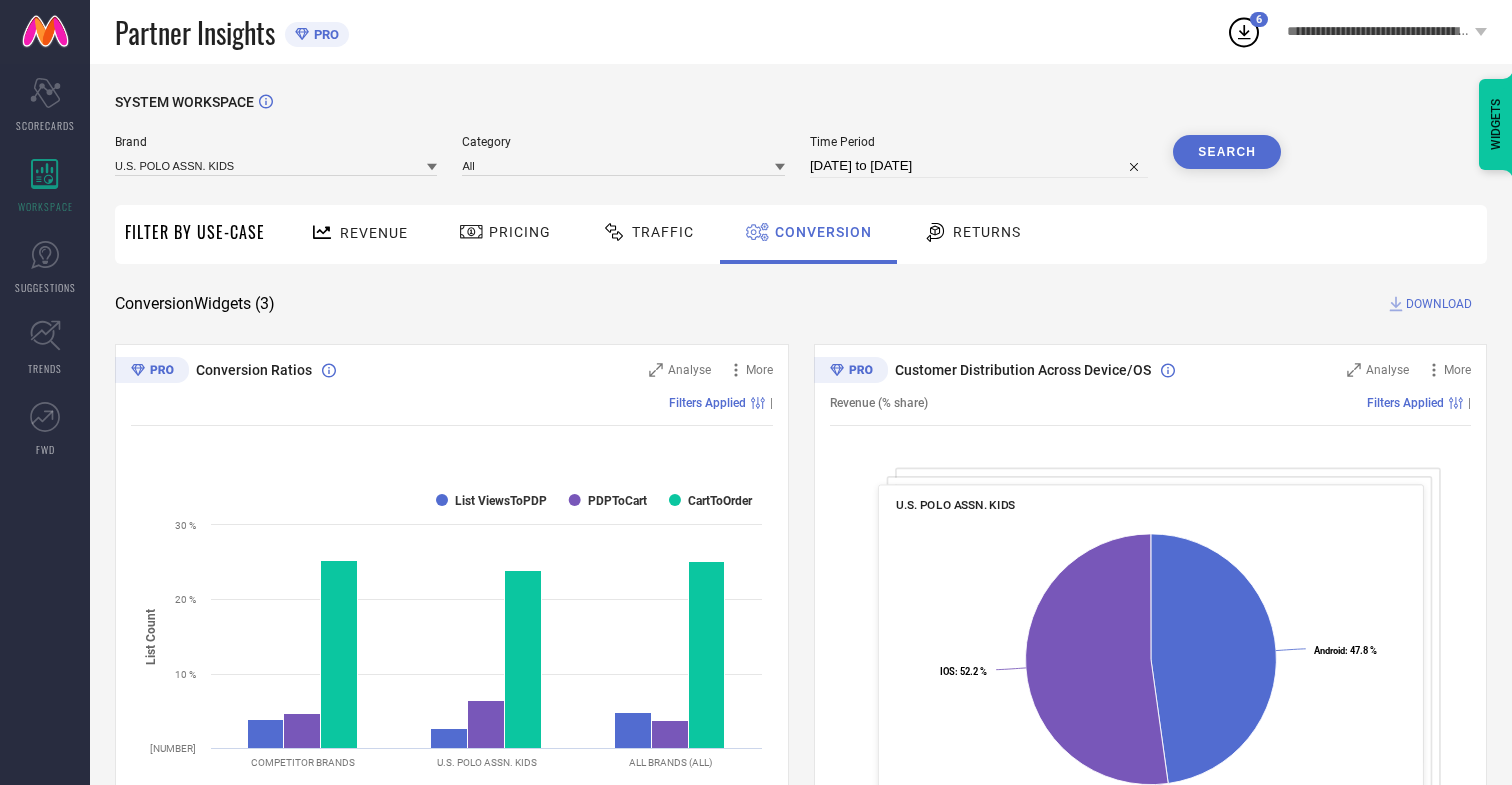 click on "DOWNLOAD" at bounding box center [1439, 304] 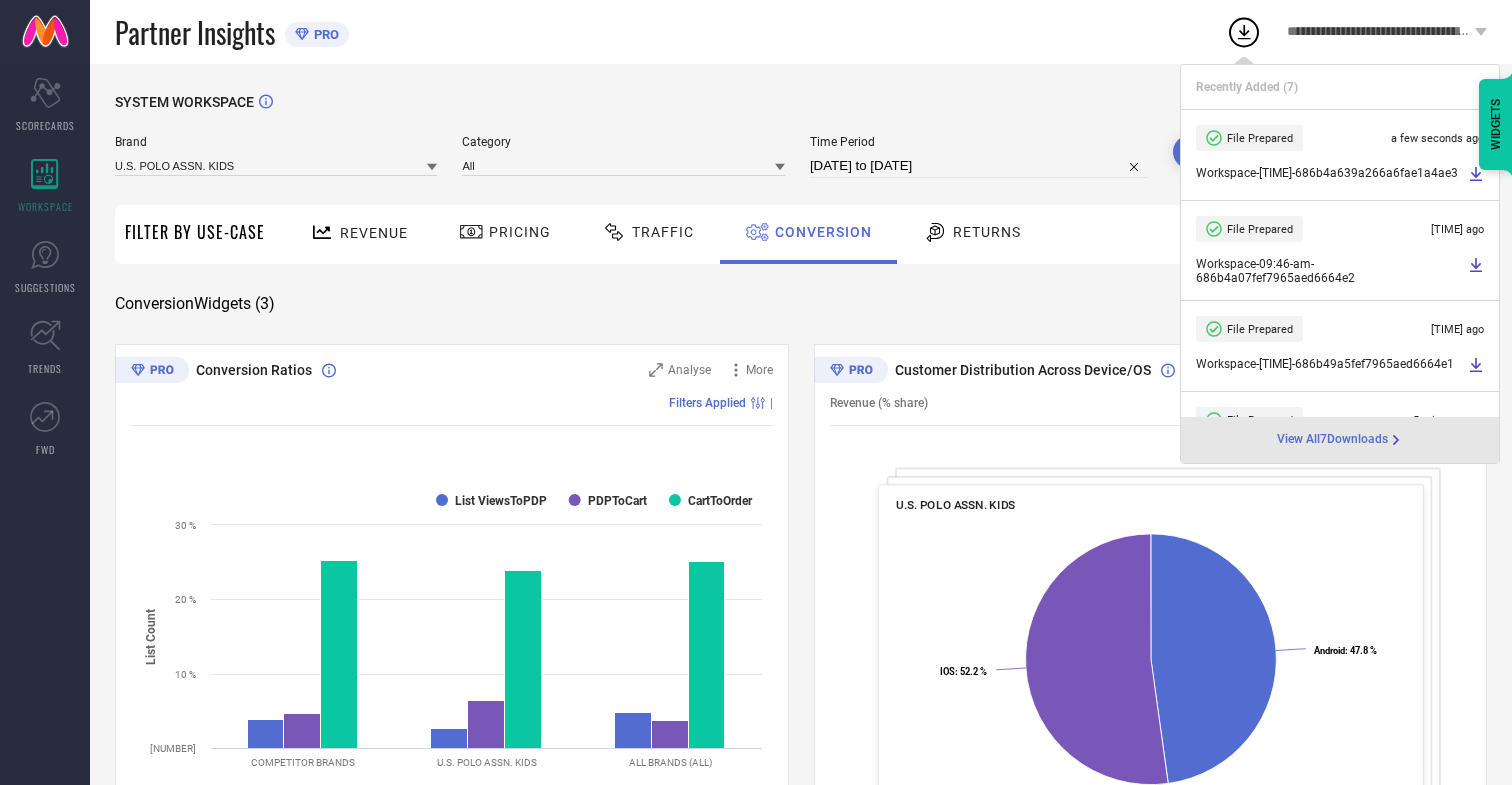click on "Conversion" at bounding box center [823, 232] 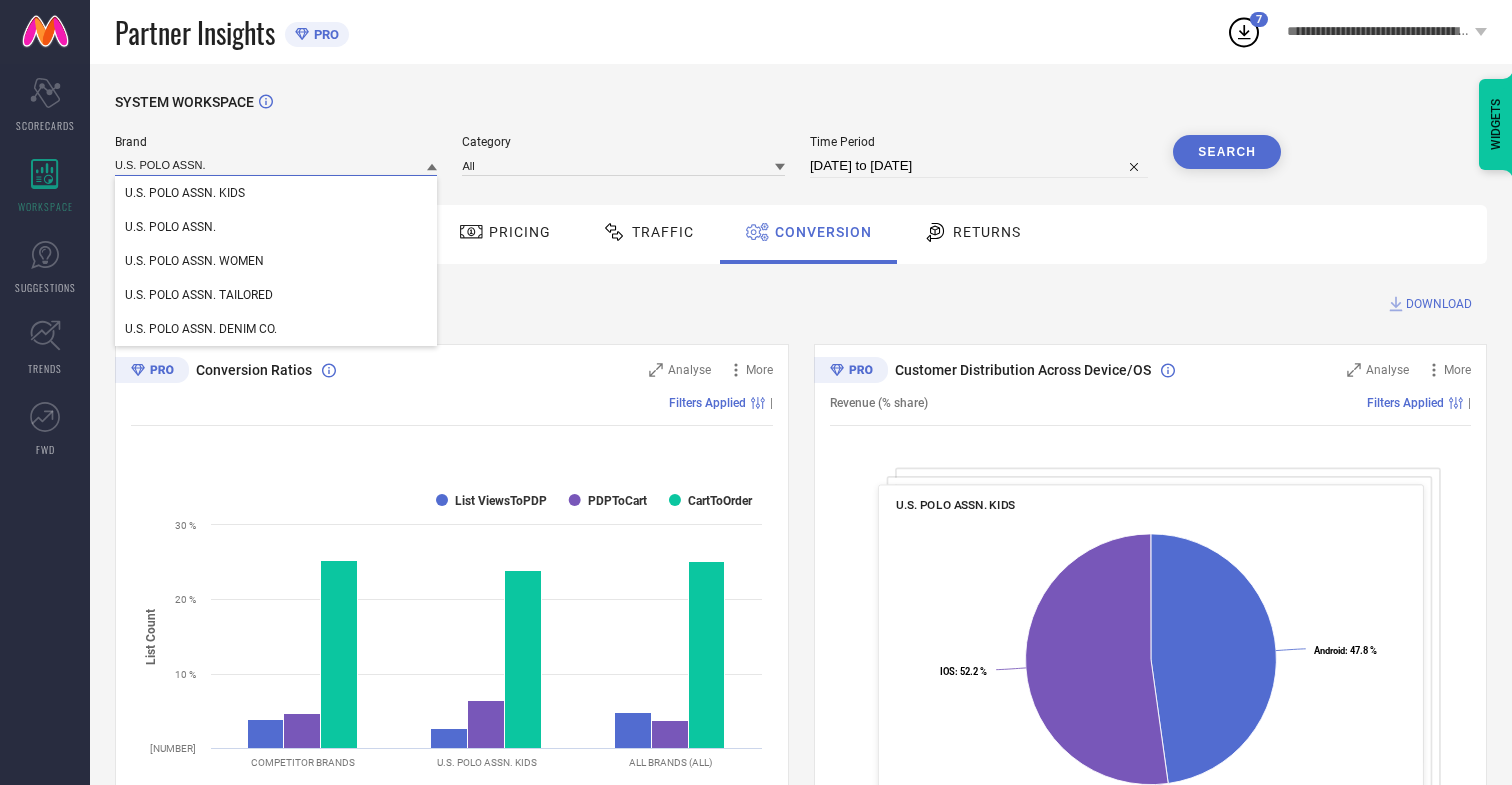 type on "U.S. POLO ASSN." 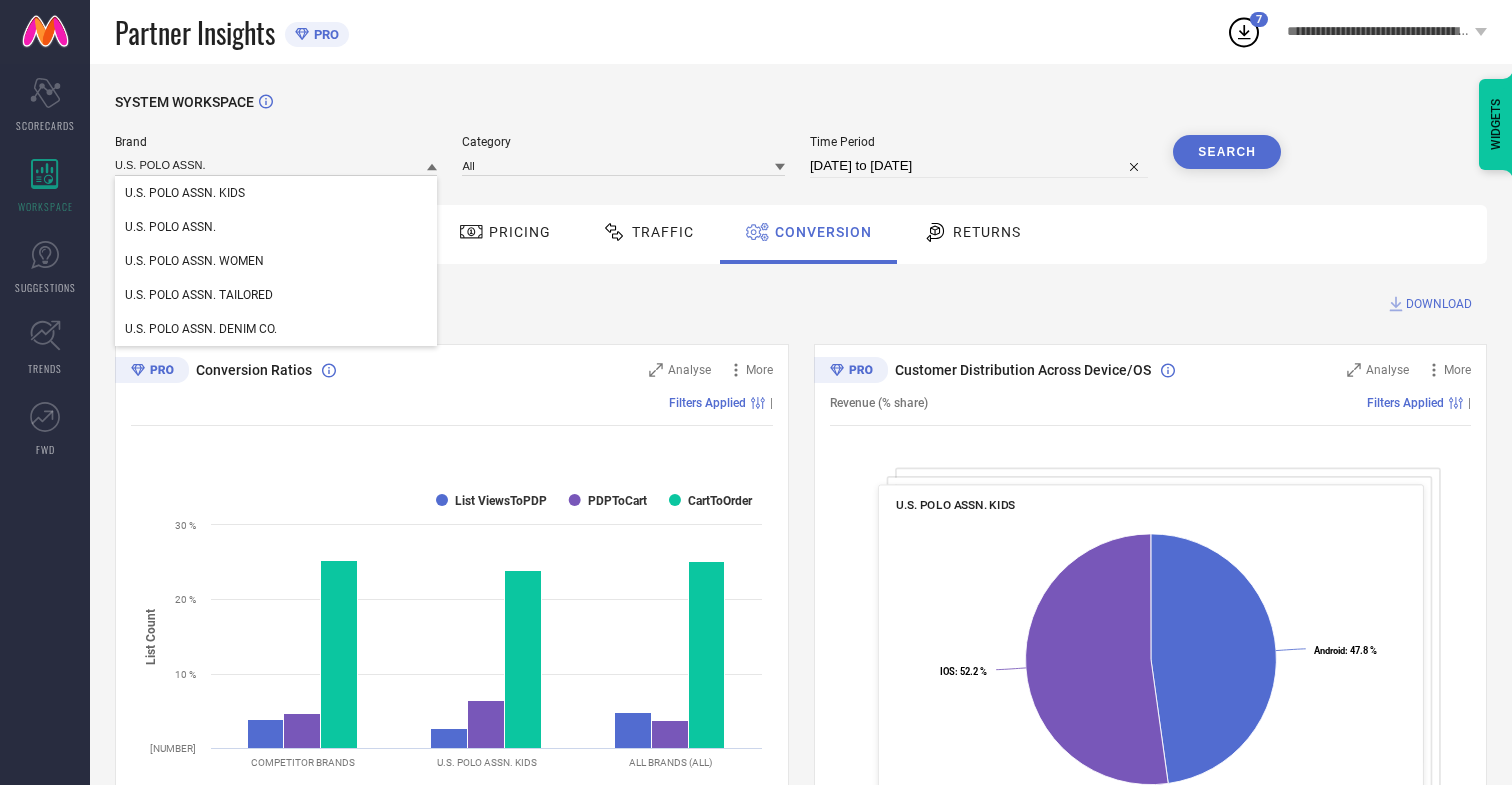 click on "U.S. POLO ASSN." at bounding box center [170, 227] 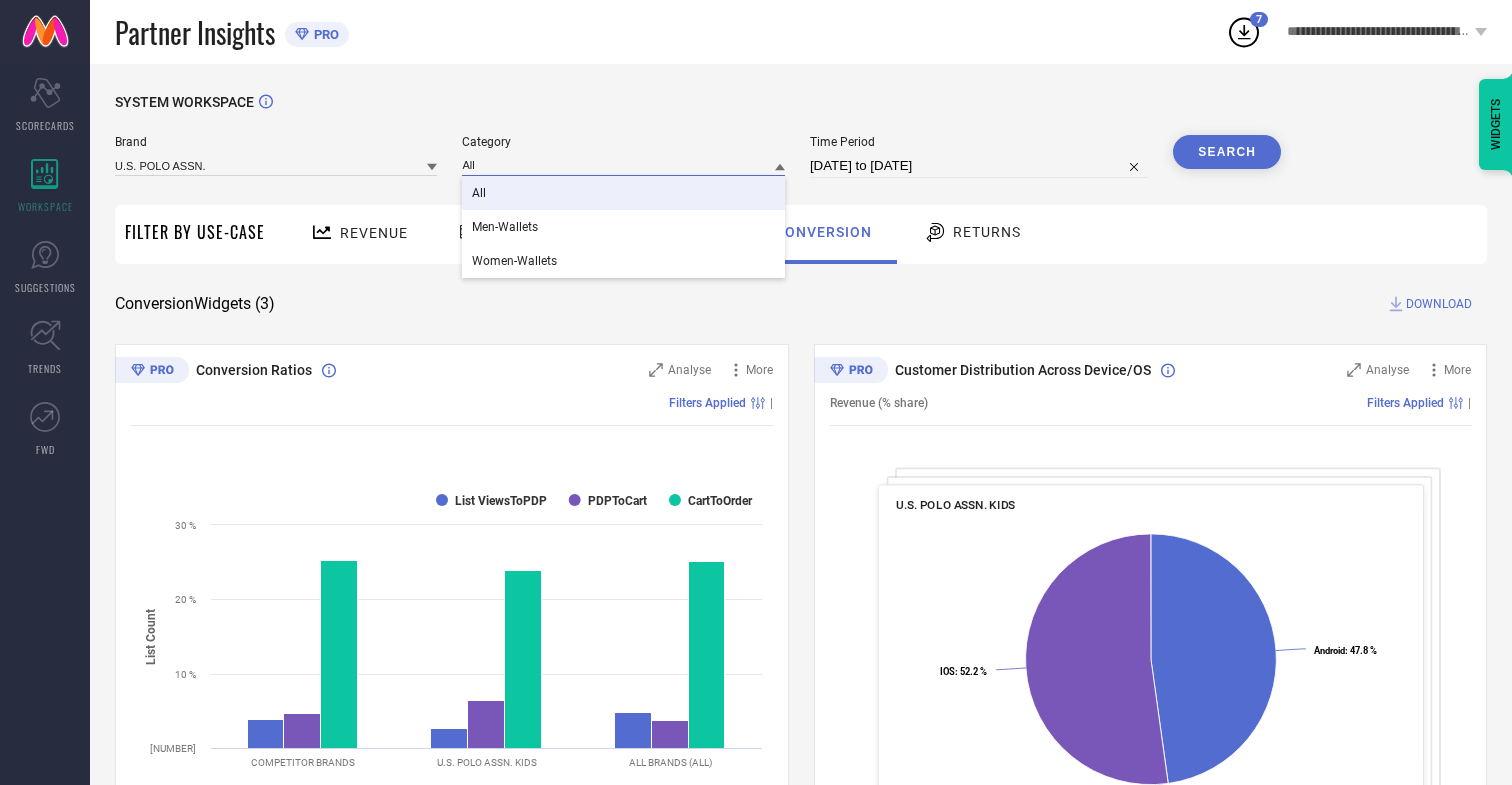 type on "All" 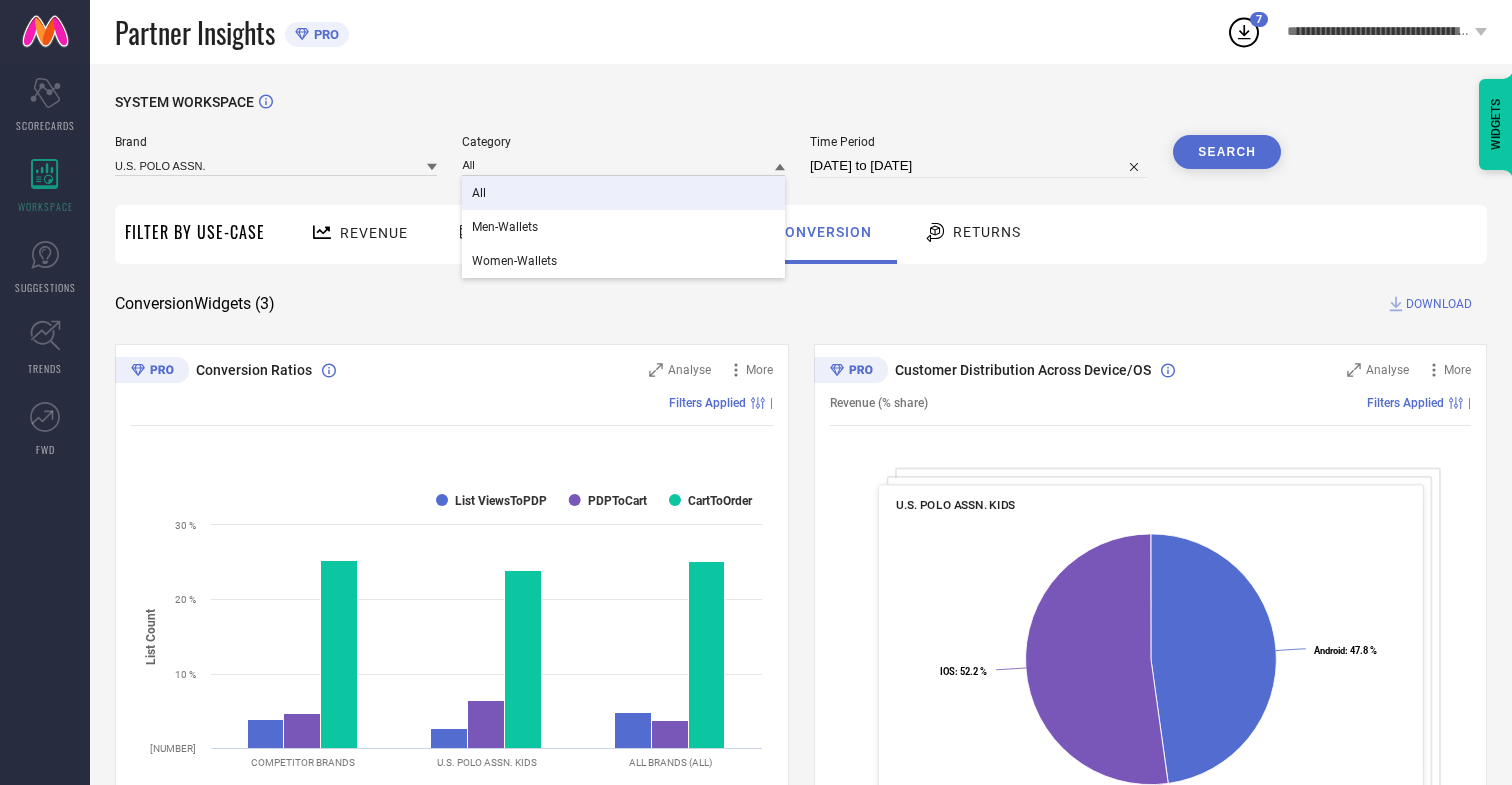 click on "All" at bounding box center (479, 193) 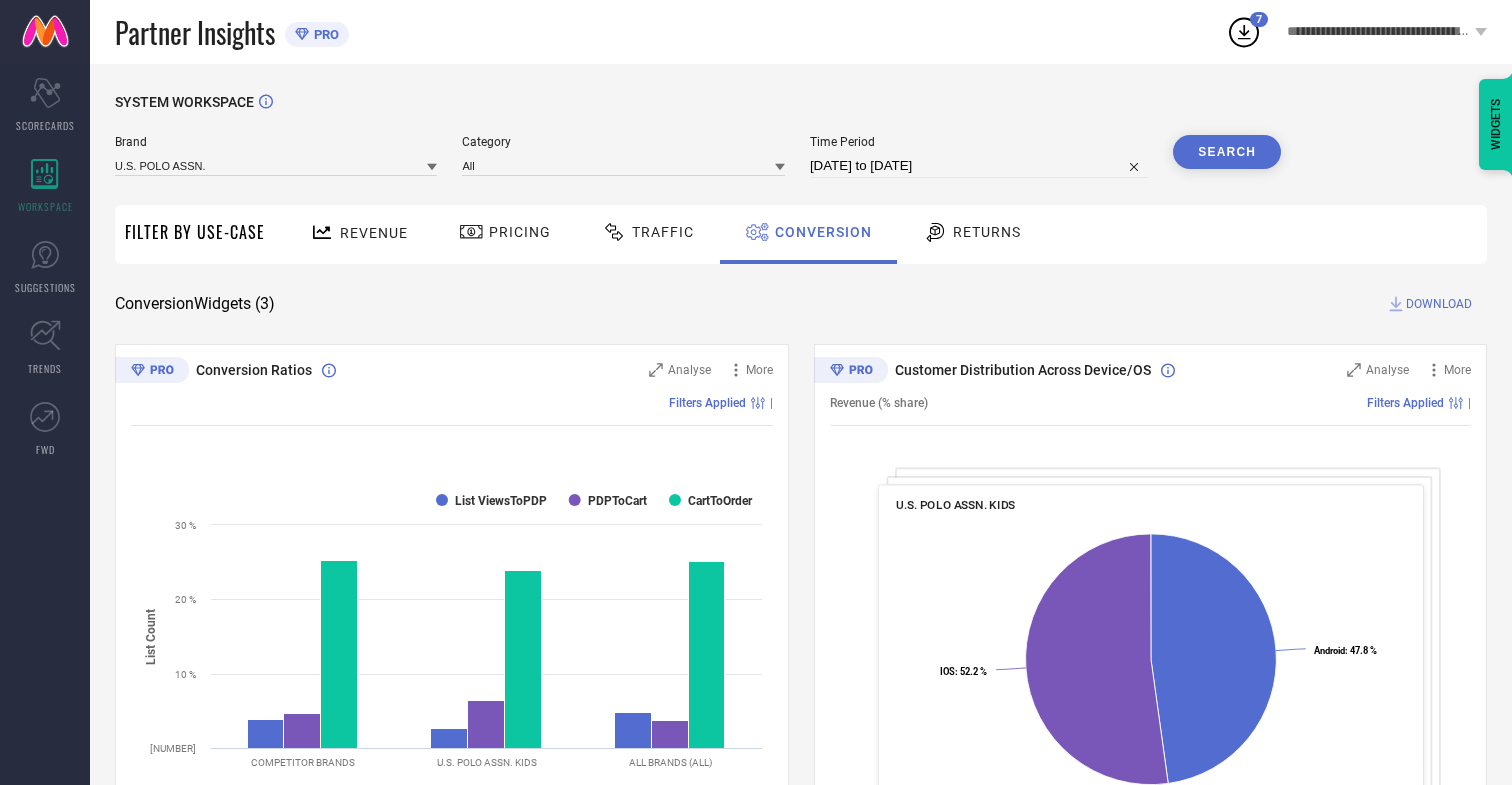 click on "Search" at bounding box center (1227, 152) 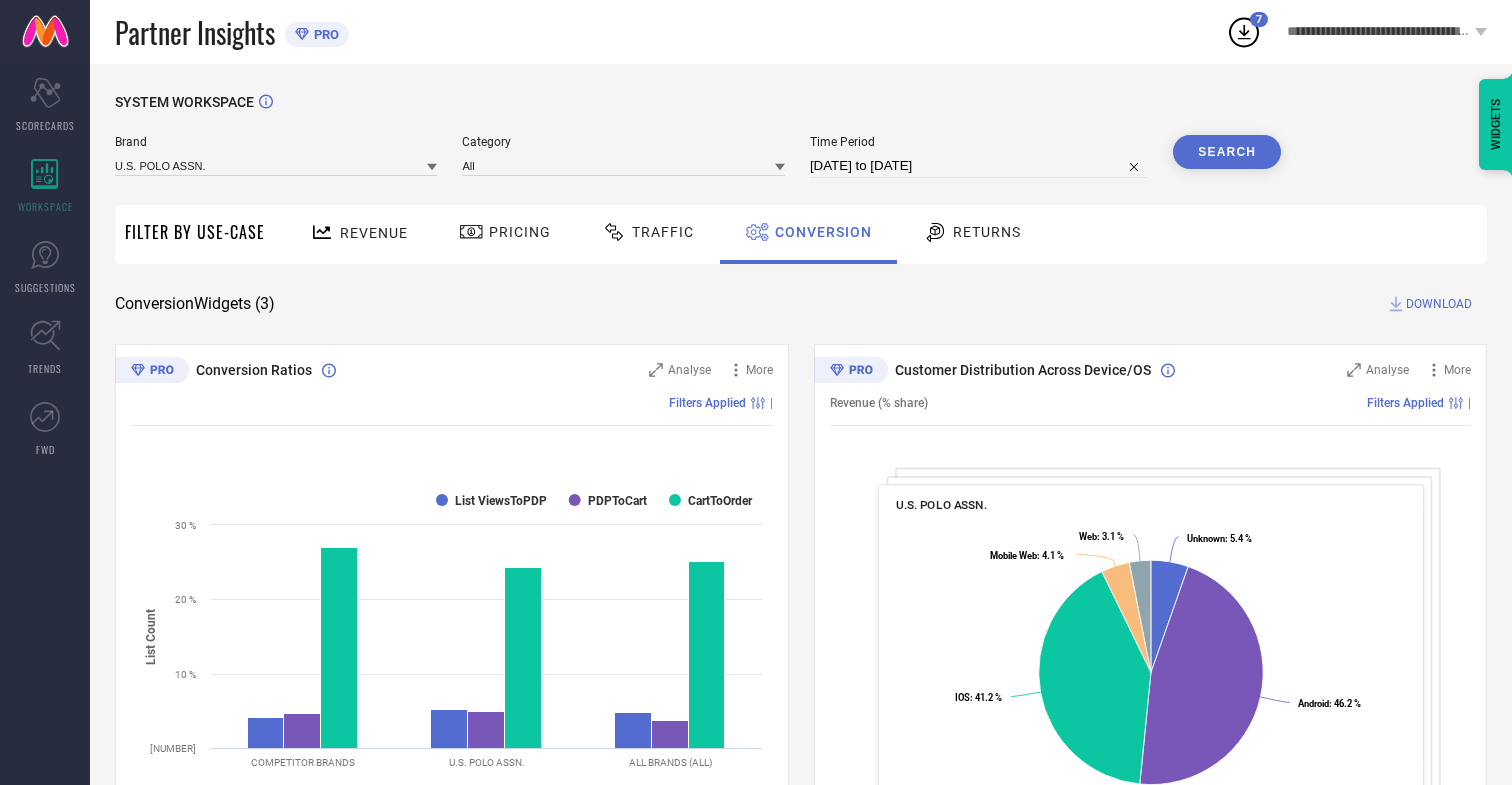 click on "DOWNLOAD" at bounding box center [1439, 304] 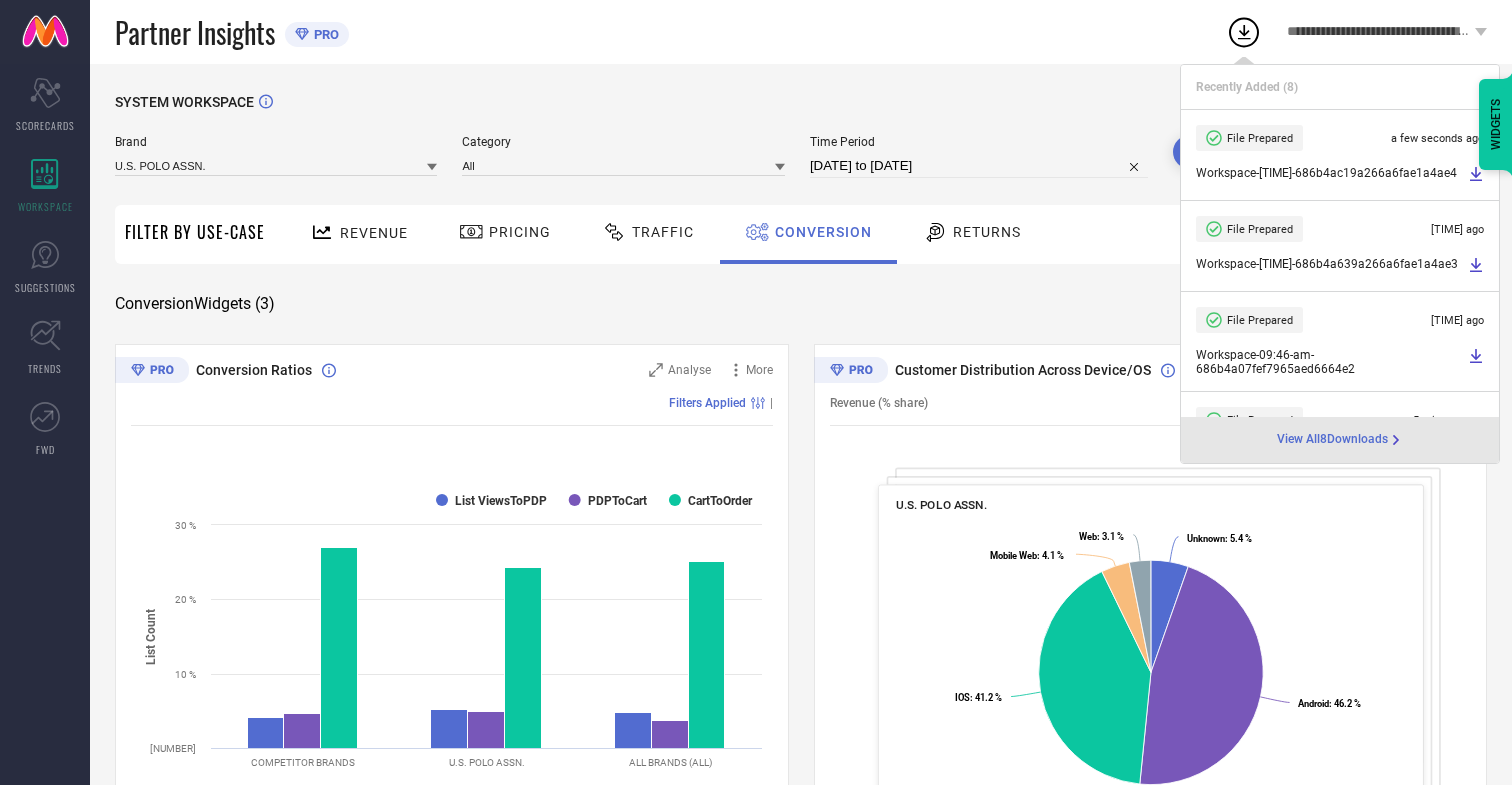 click on "Conversion" at bounding box center (823, 232) 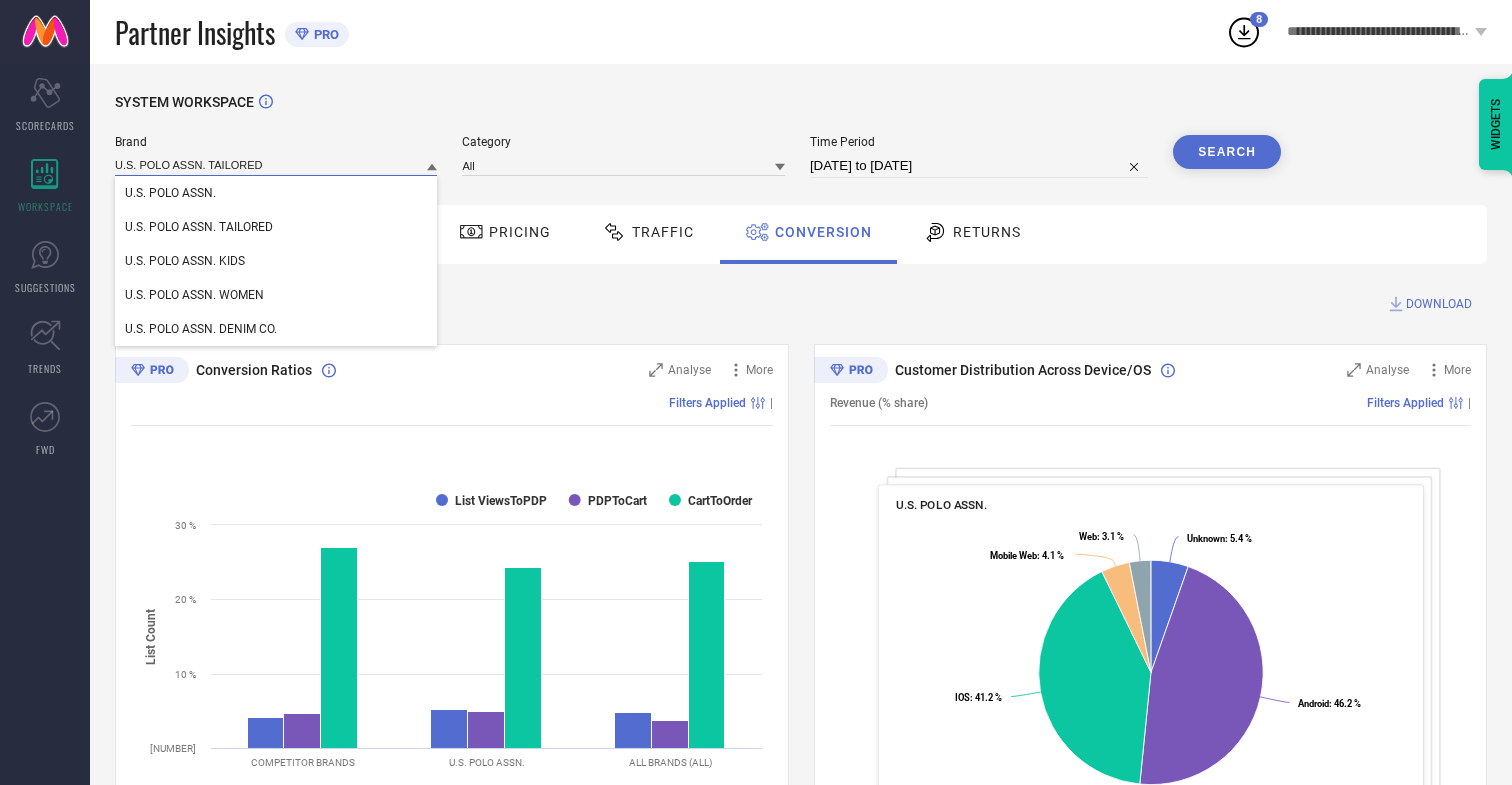 type on "U.S. POLO ASSN. TAILORED" 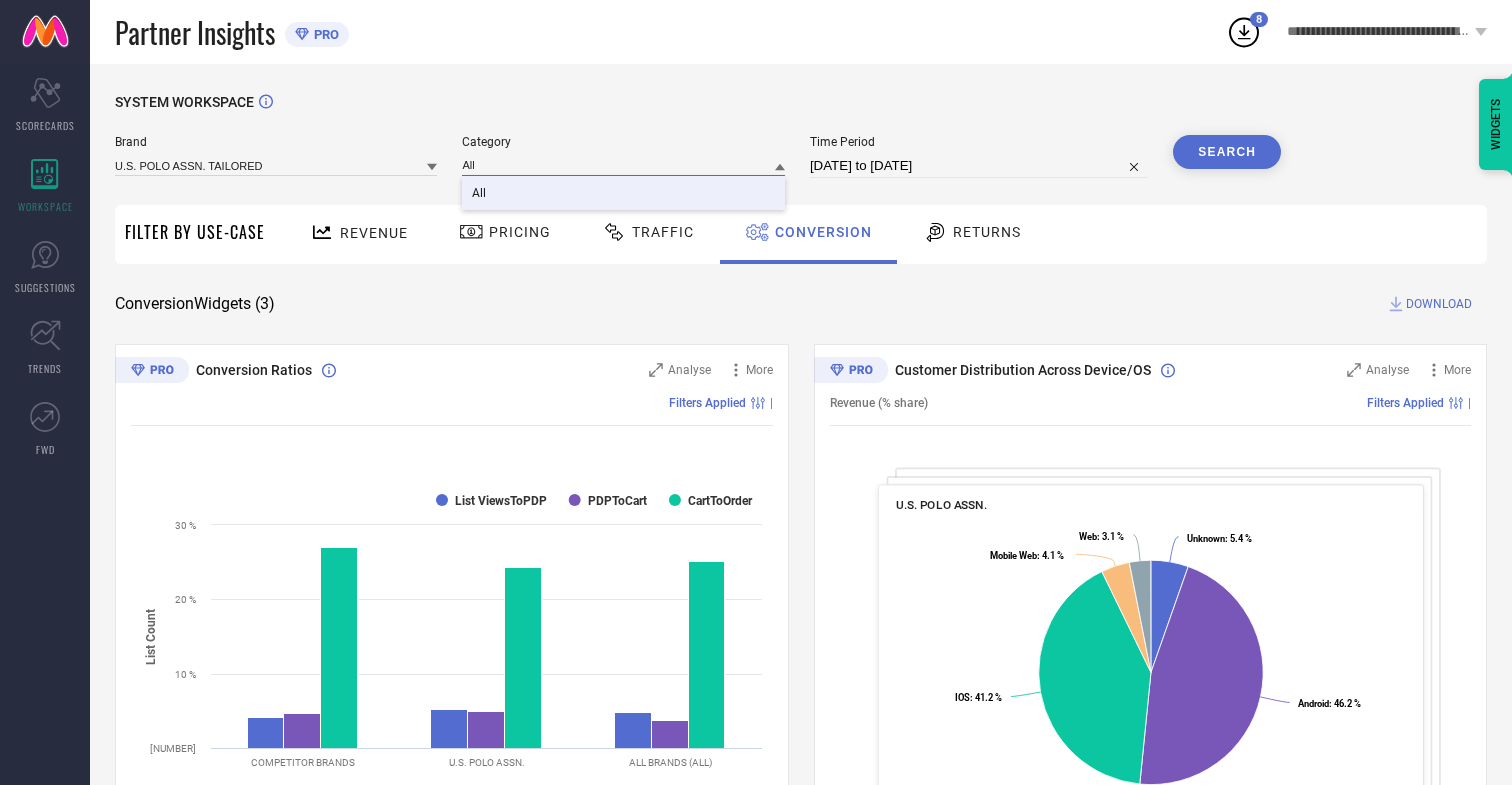 type on "All" 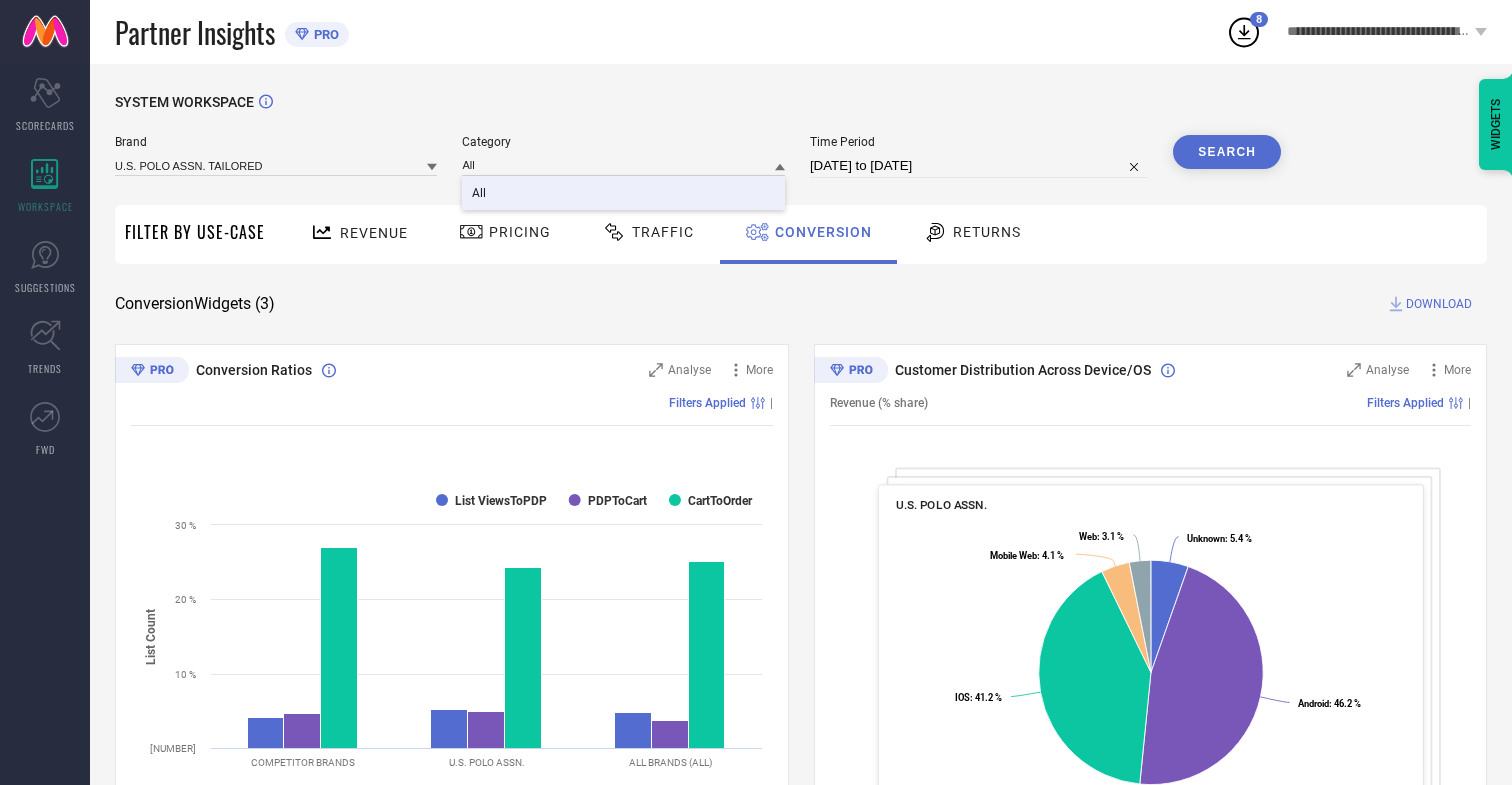 click on "All" at bounding box center (479, 193) 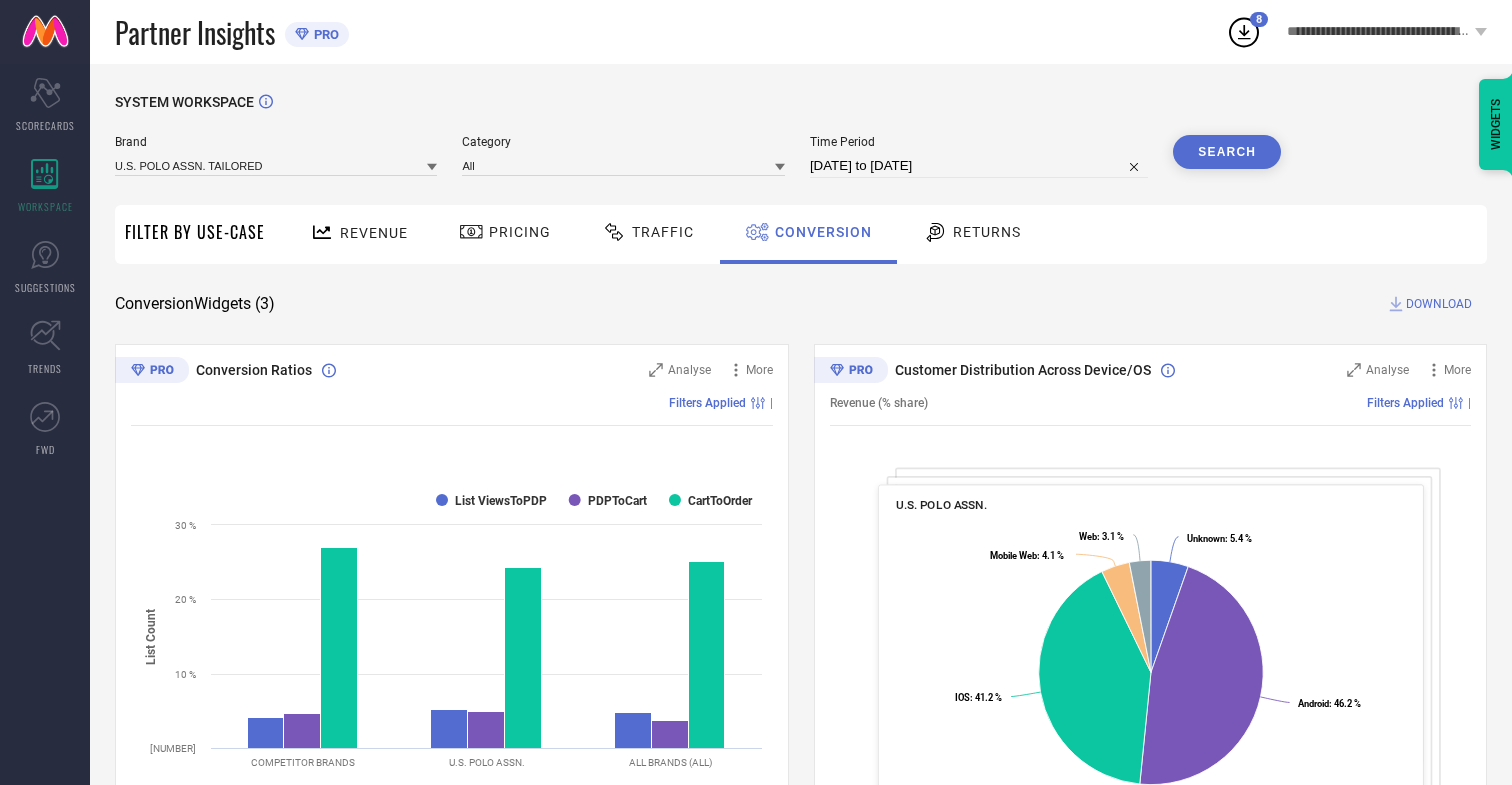 click on "Search" at bounding box center (1227, 152) 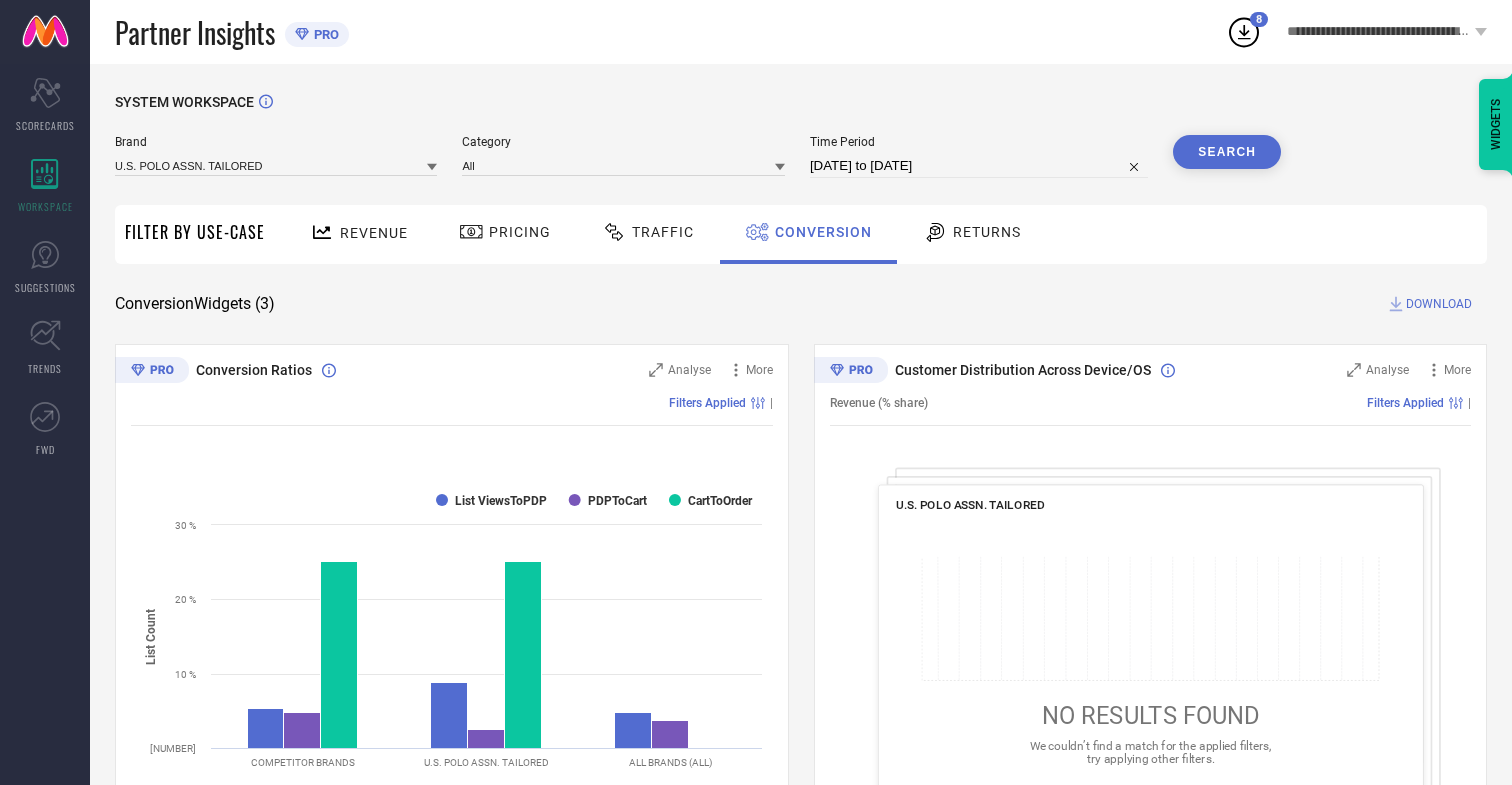 click on "DOWNLOAD" at bounding box center [1439, 304] 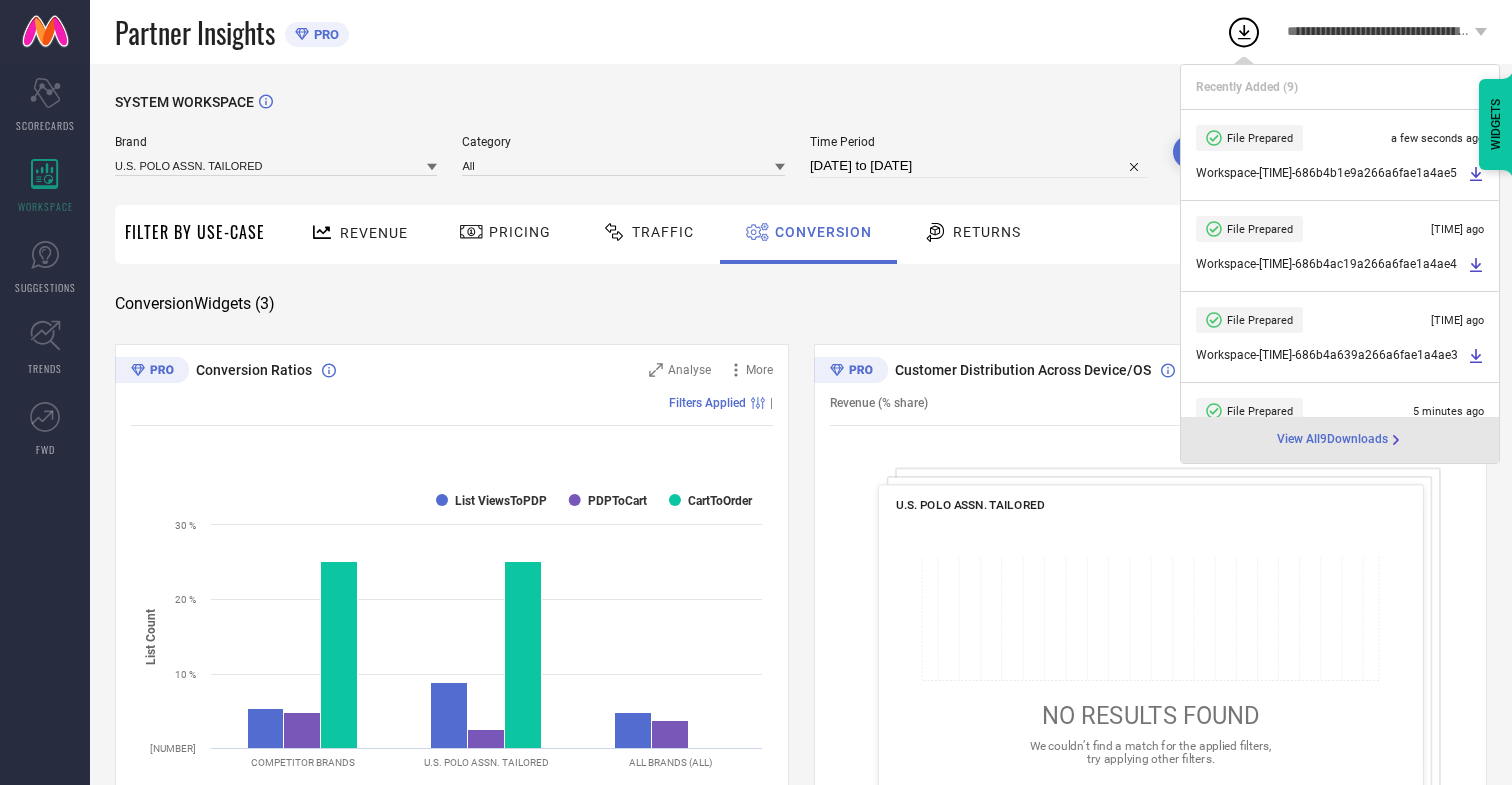 click on "Conversion" at bounding box center (823, 232) 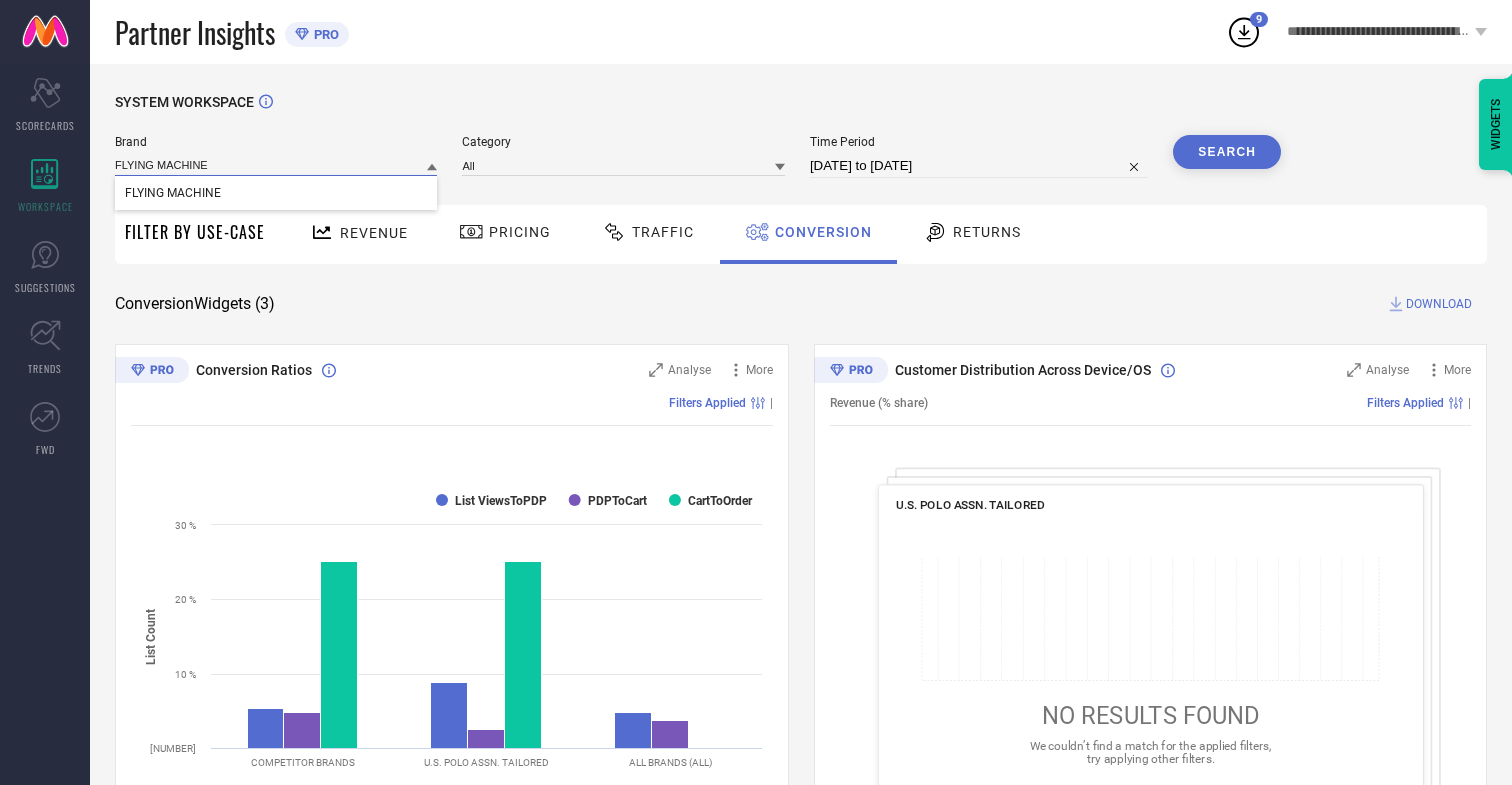 type on "FLYING MACHINE" 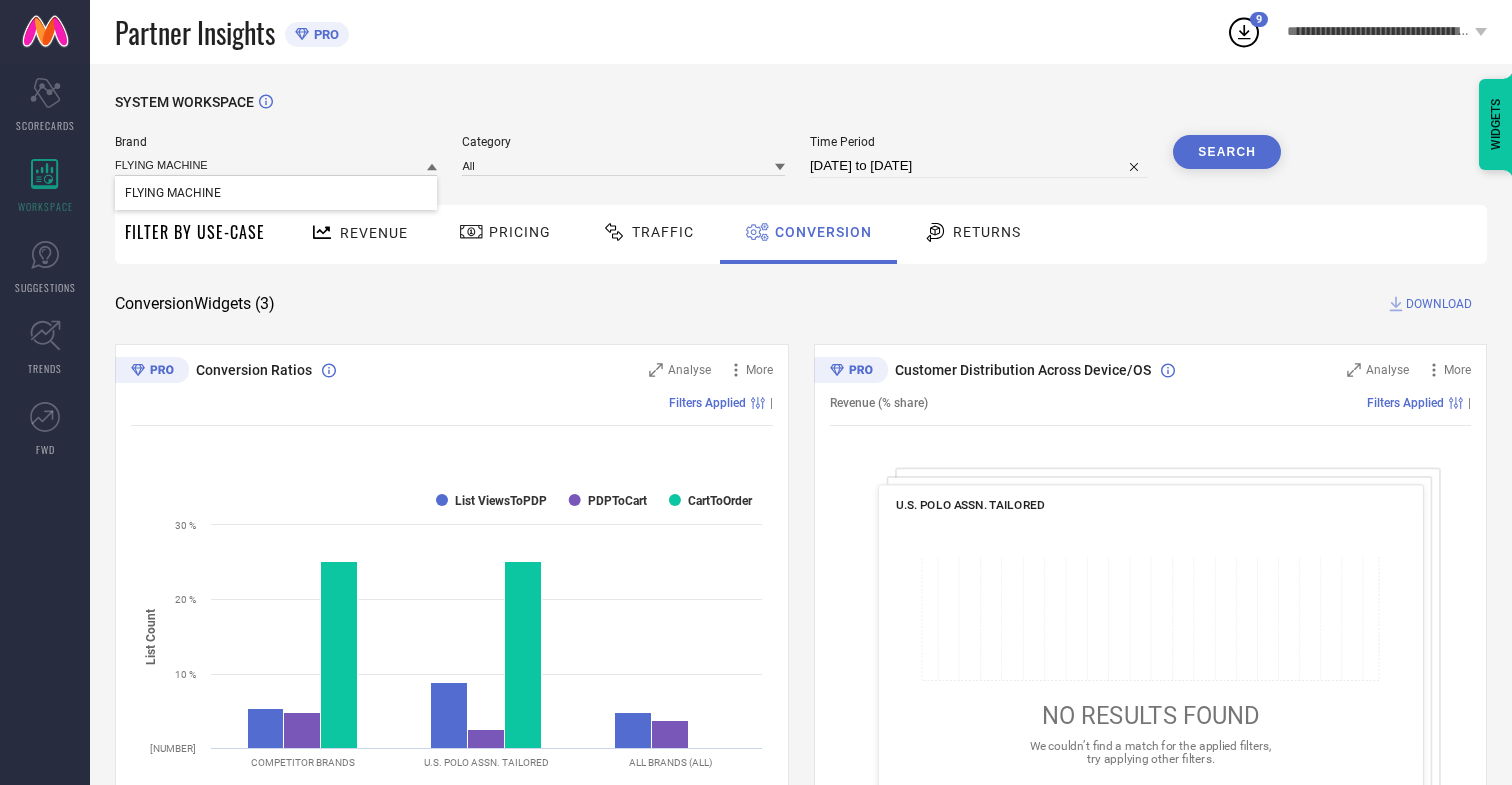 click on "FLYING MACHINE" at bounding box center [173, 193] 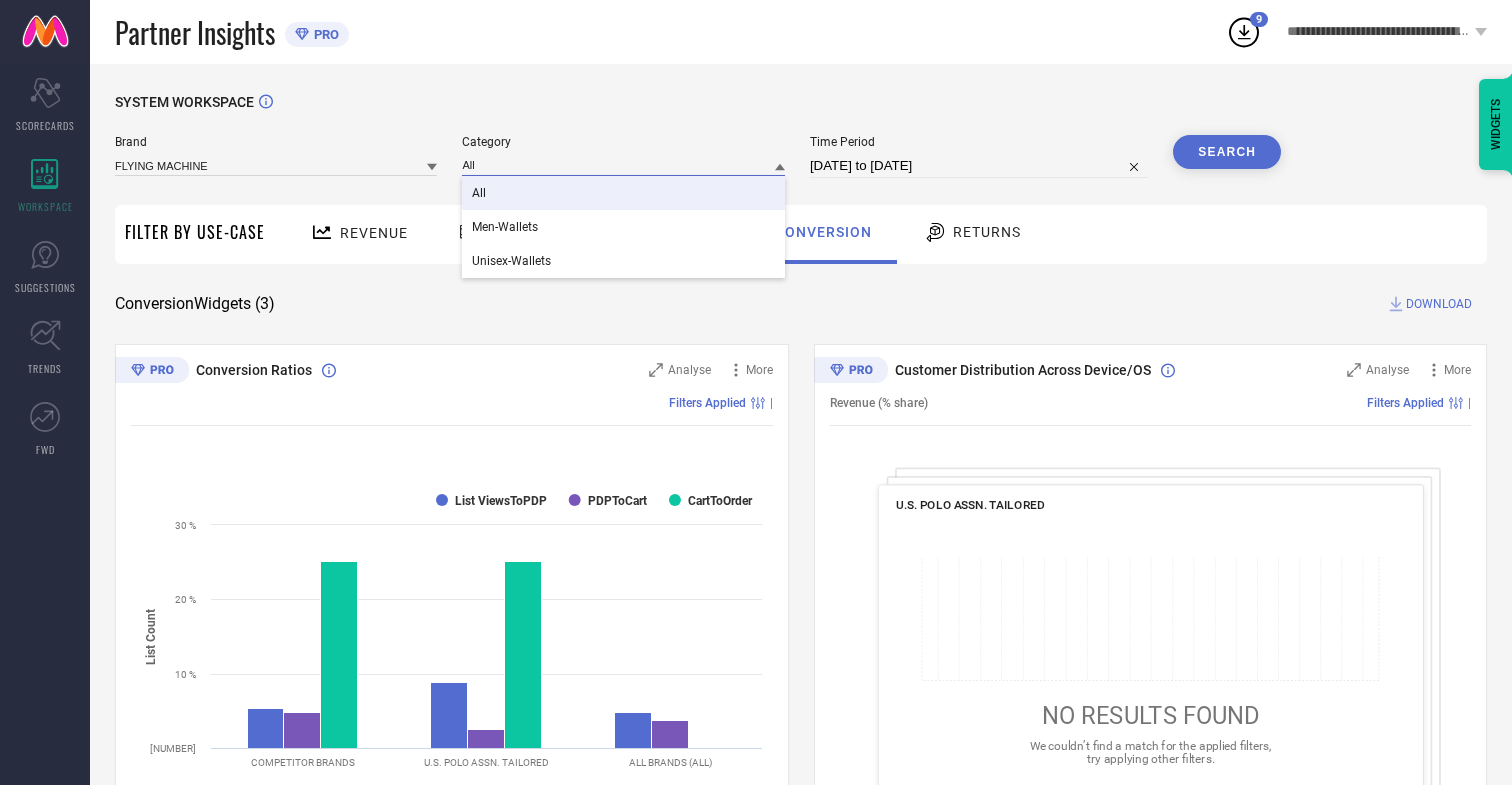 type on "All" 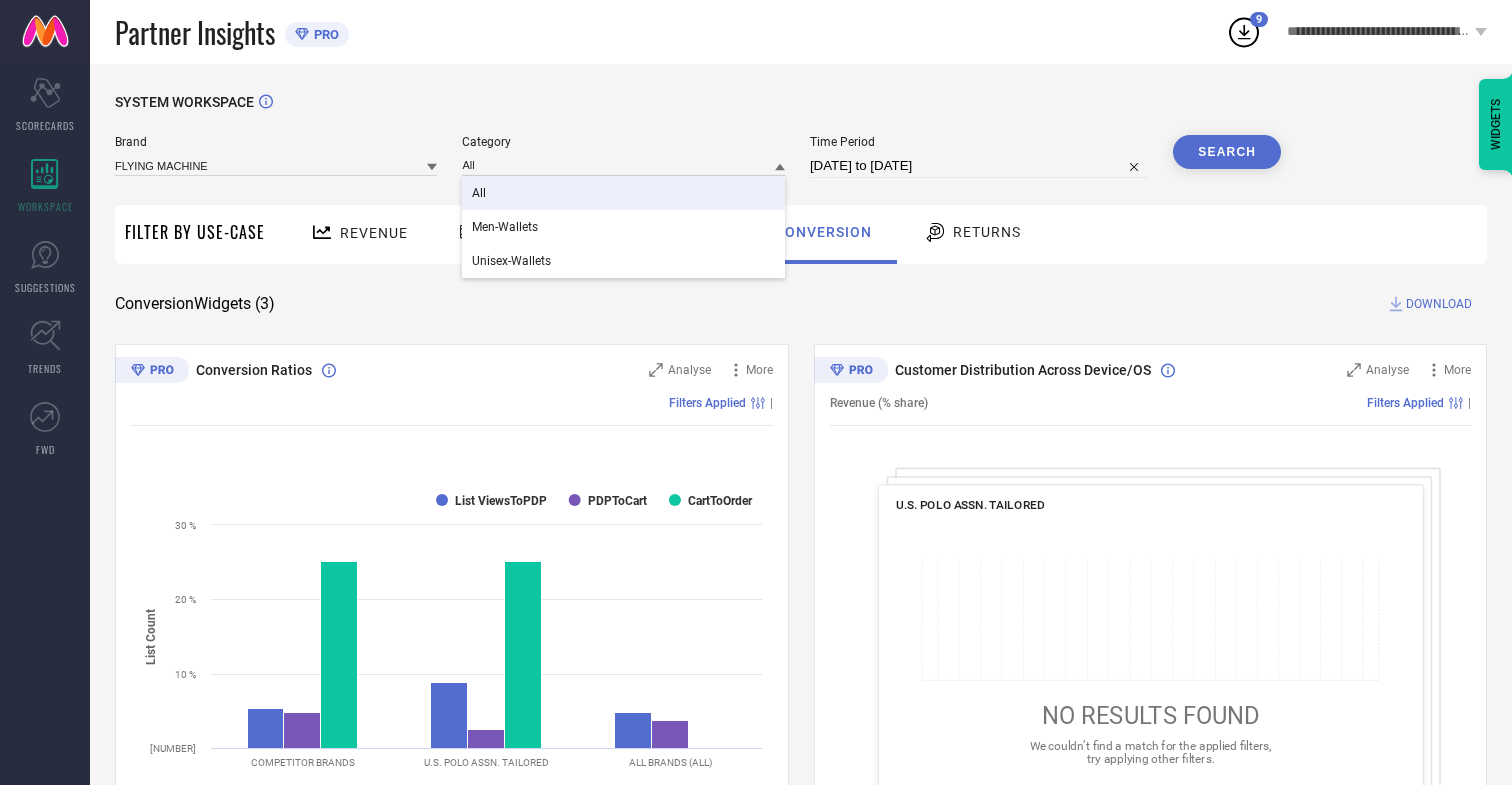 click on "All" at bounding box center [479, 193] 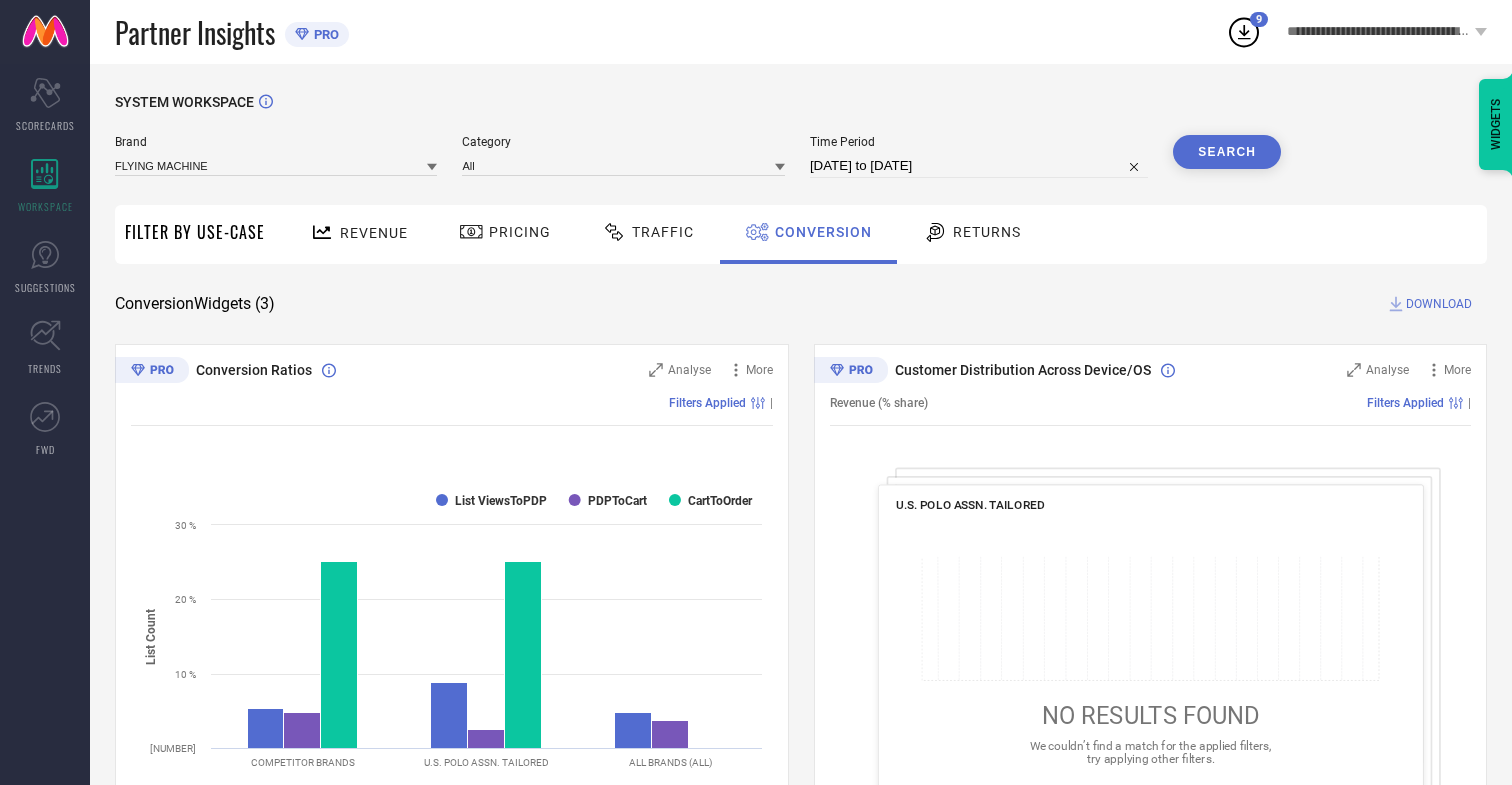 click on "Search" at bounding box center (1227, 152) 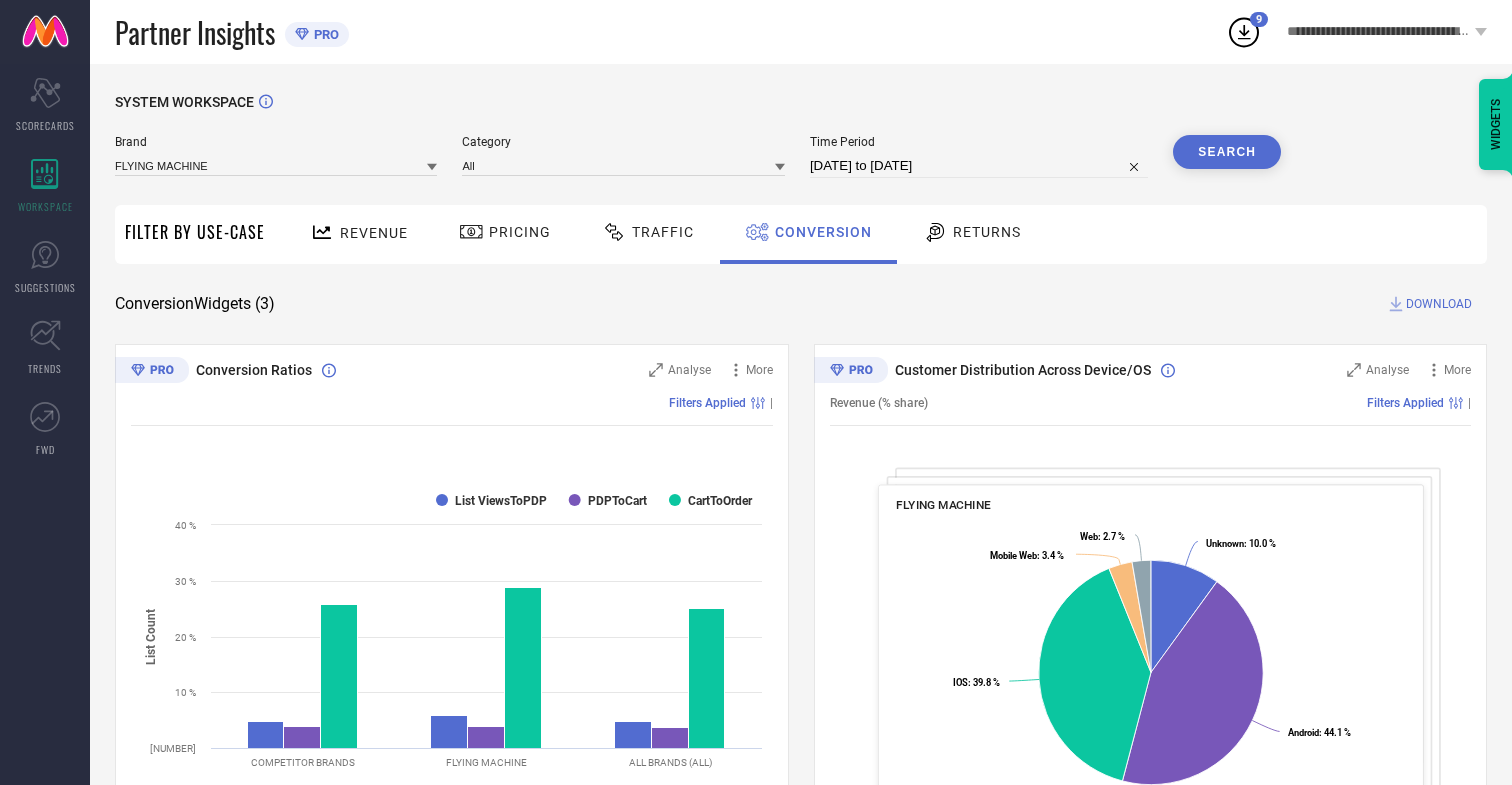 click on "DOWNLOAD" at bounding box center (1439, 304) 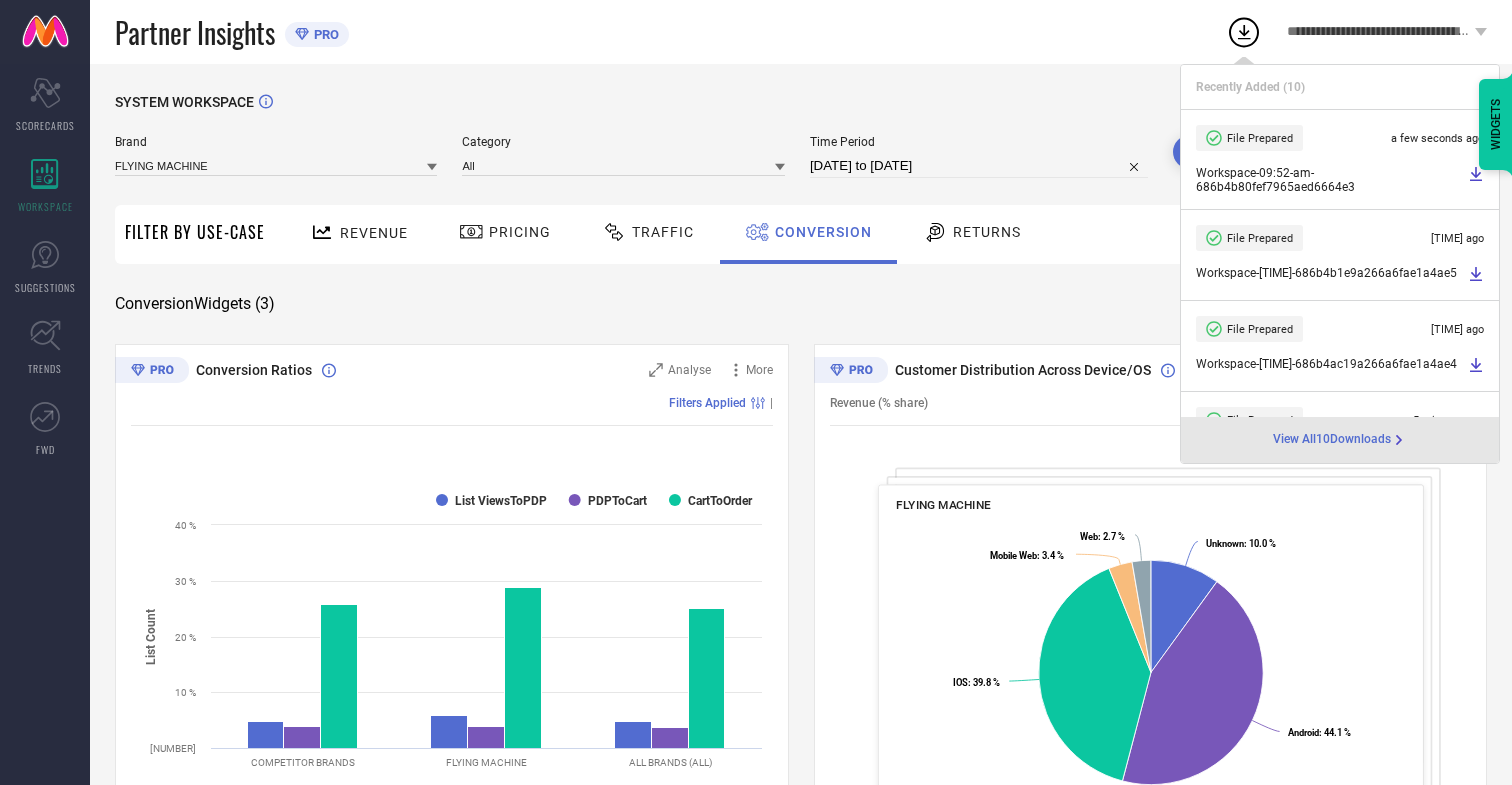 click on "Conversion" at bounding box center [823, 232] 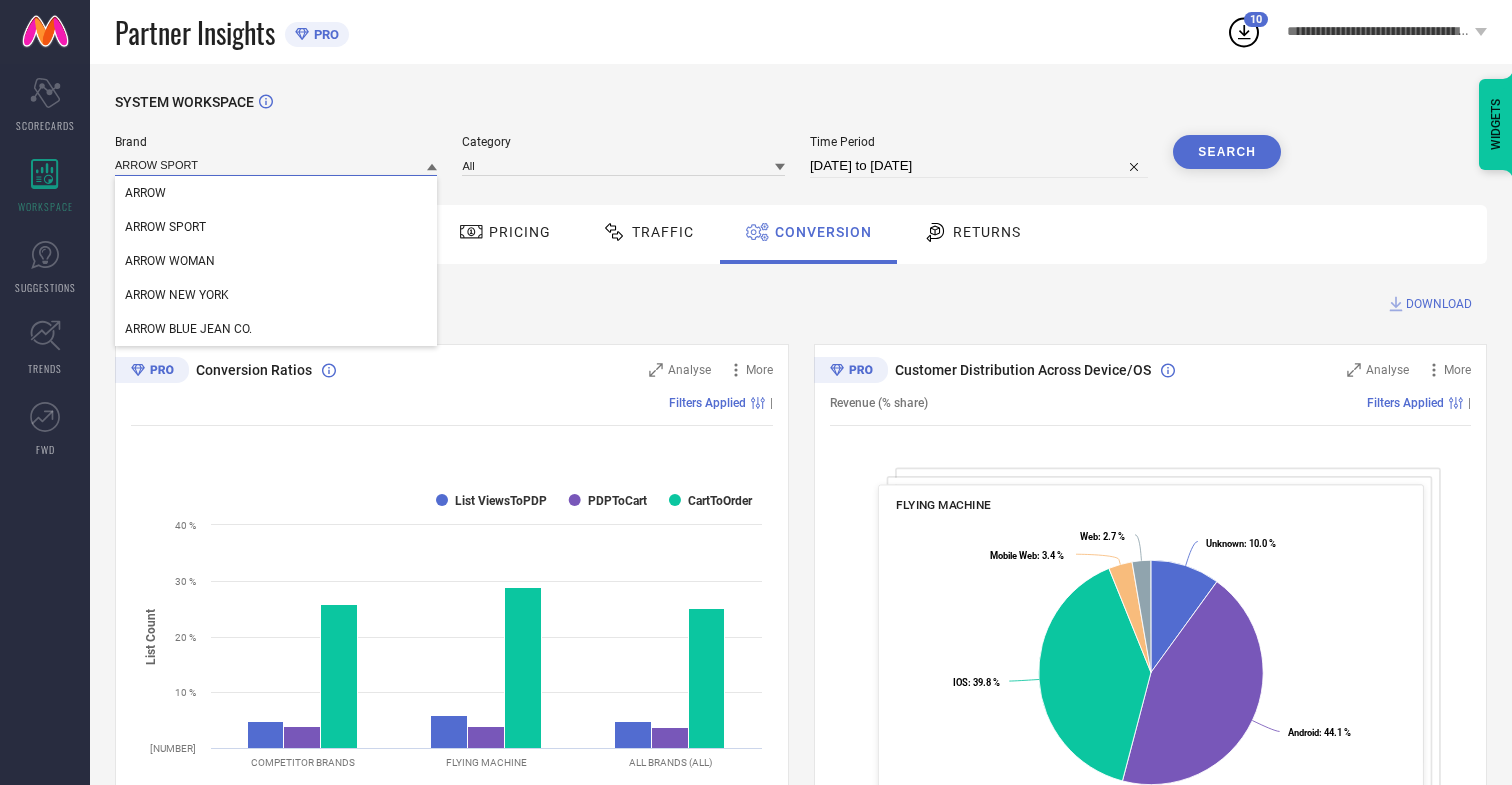 type on "ARROW SPORT" 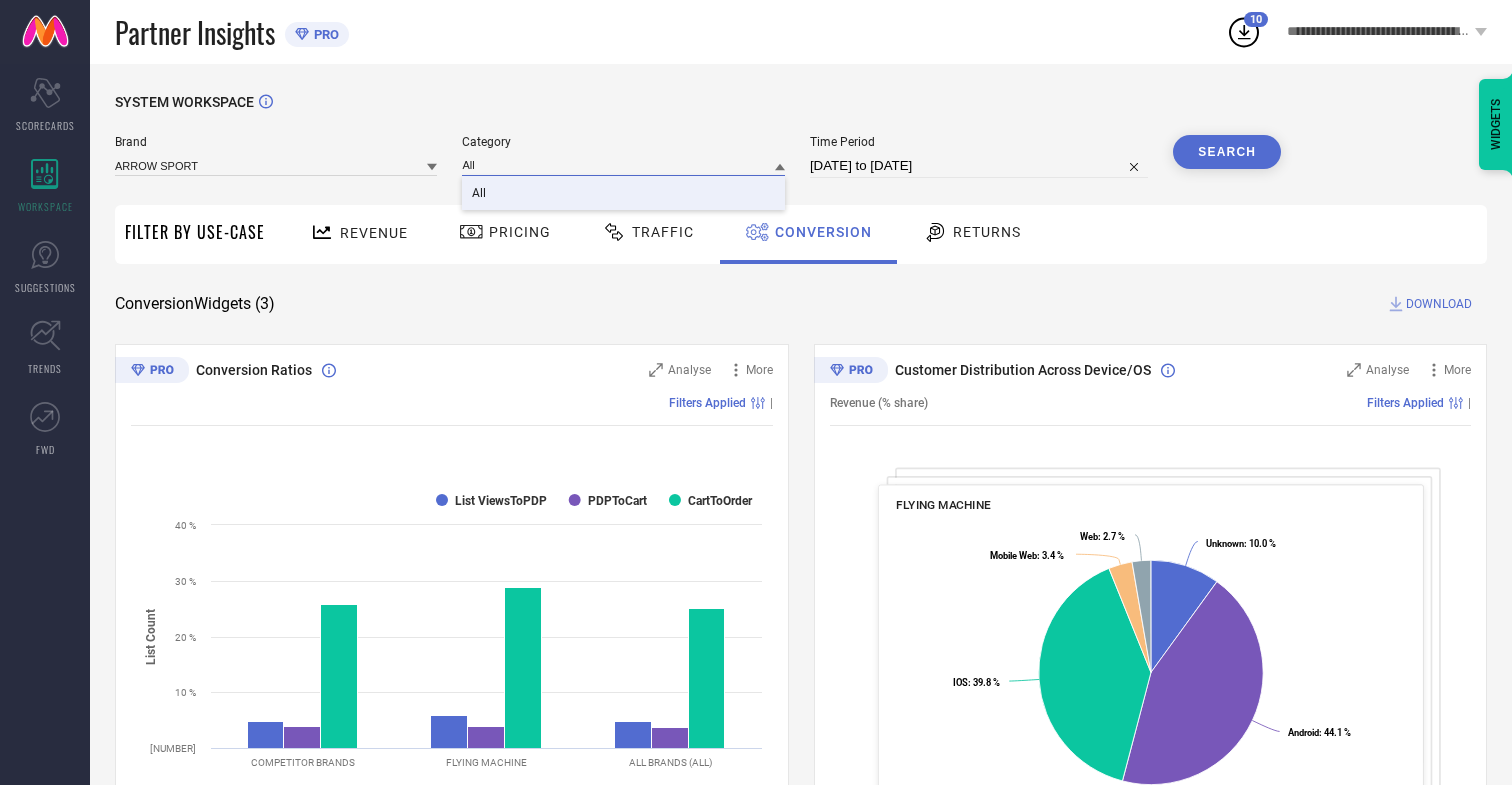 type on "All" 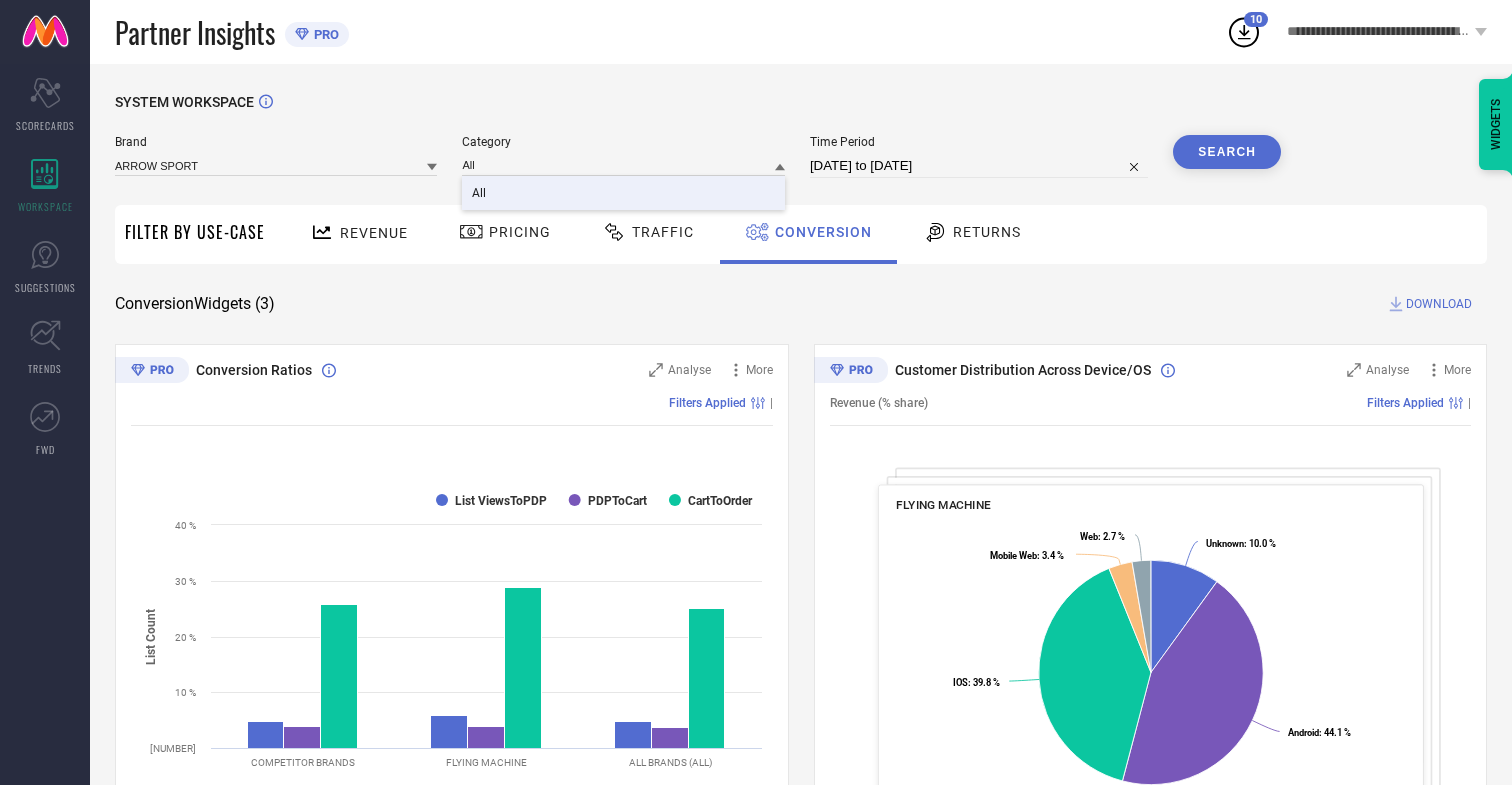 click on "All" at bounding box center [479, 193] 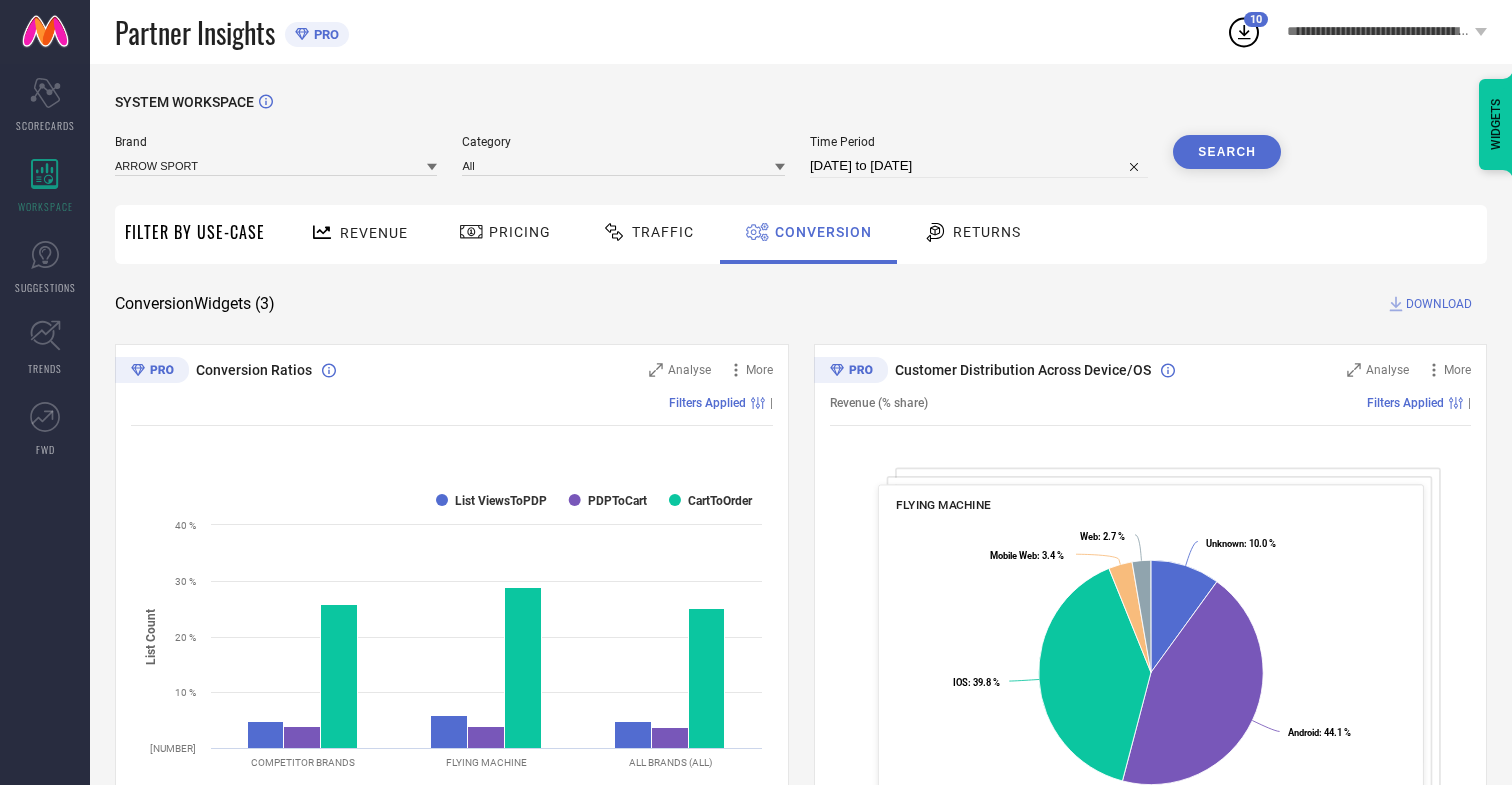 click on "Search" at bounding box center (1227, 152) 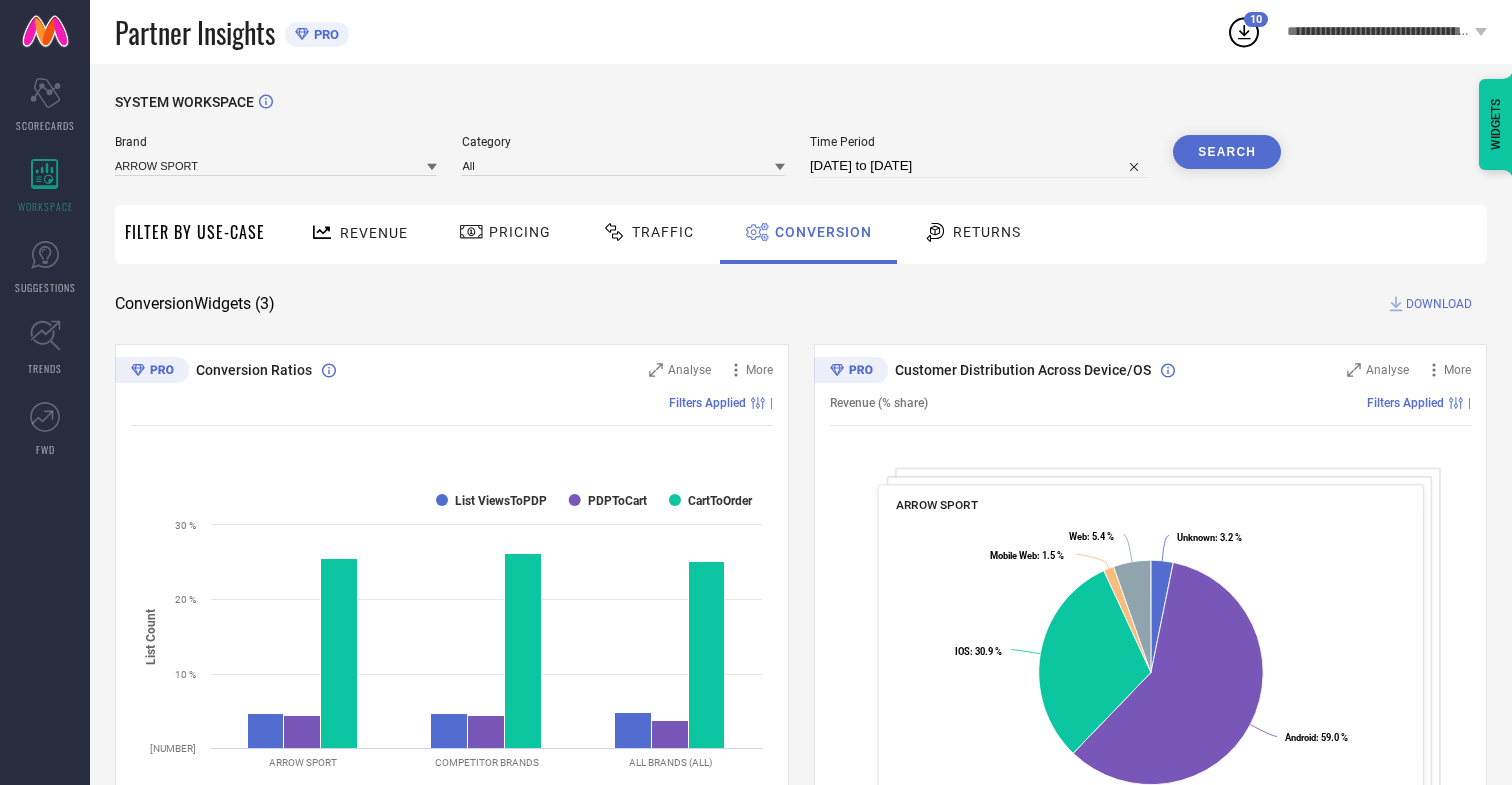 click on "DOWNLOAD" at bounding box center (1439, 304) 